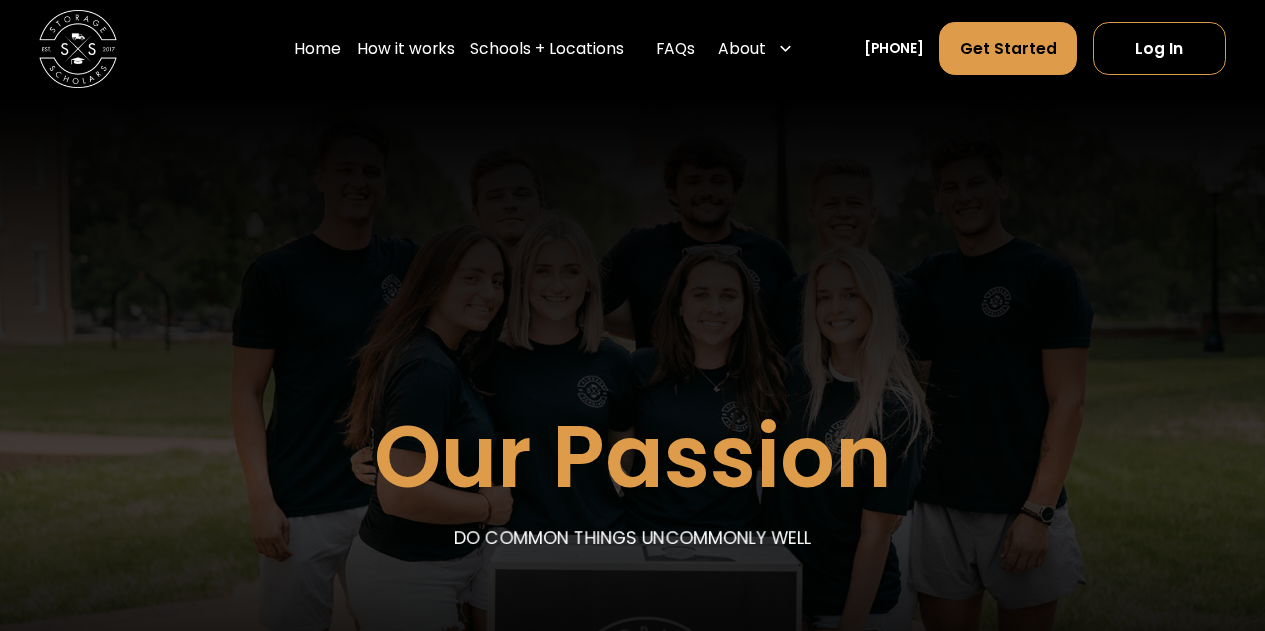 scroll, scrollTop: 0, scrollLeft: 0, axis: both 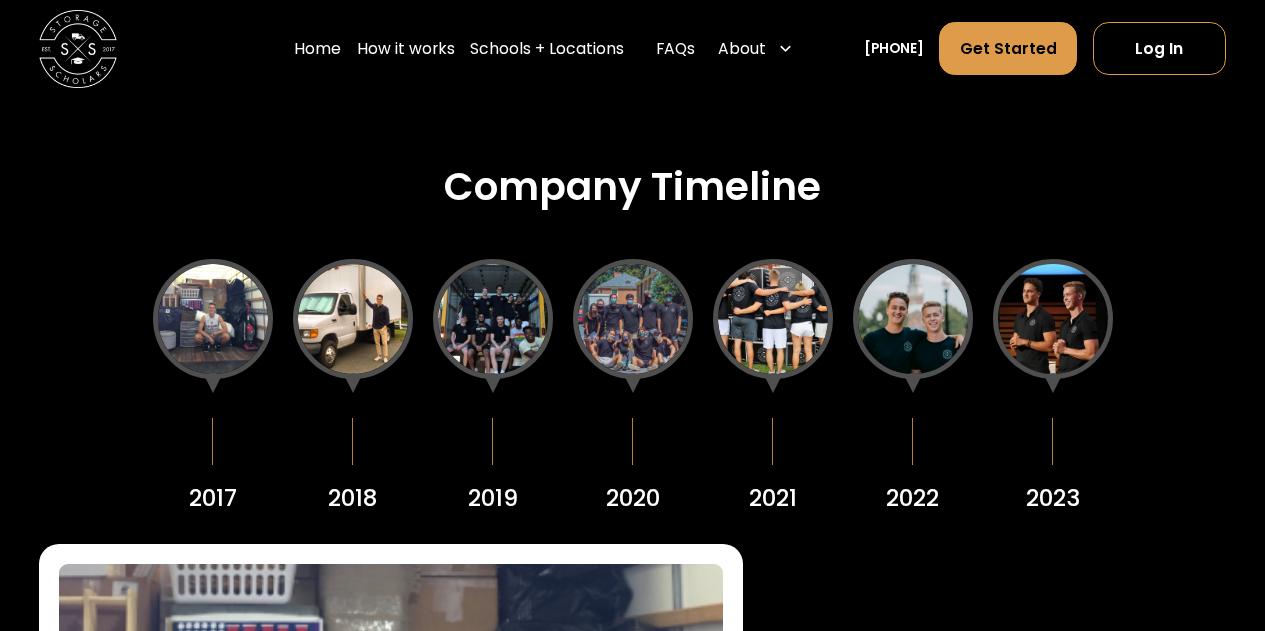 click at bounding box center (213, 319) 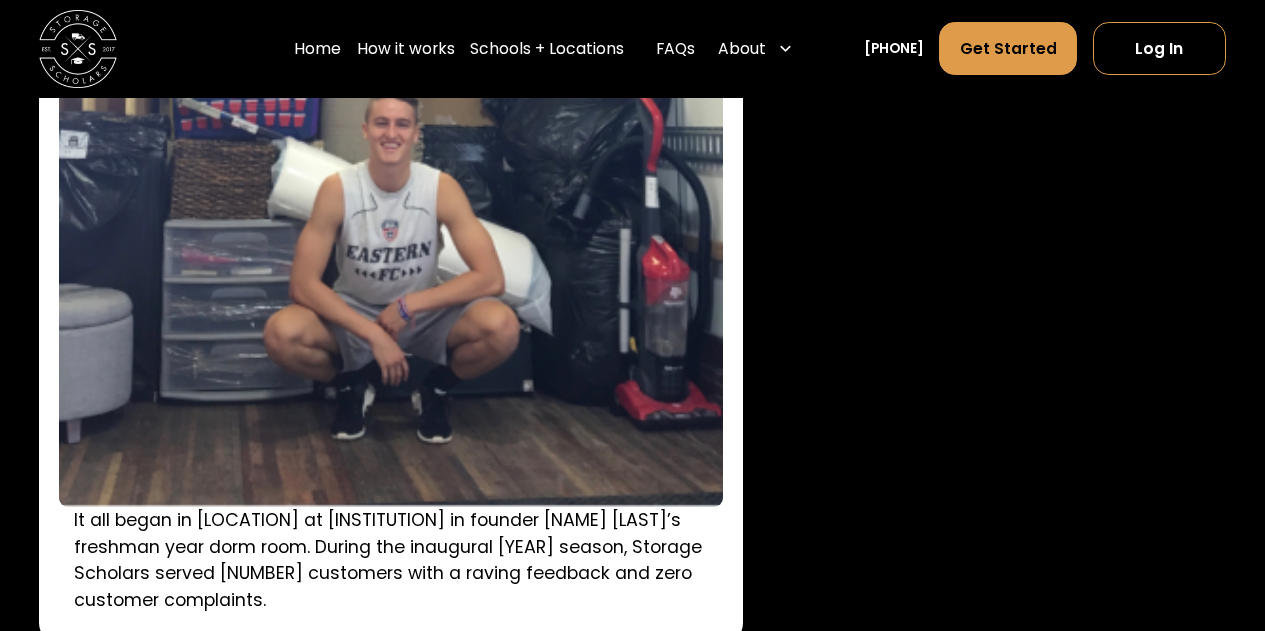 scroll, scrollTop: 2762, scrollLeft: 0, axis: vertical 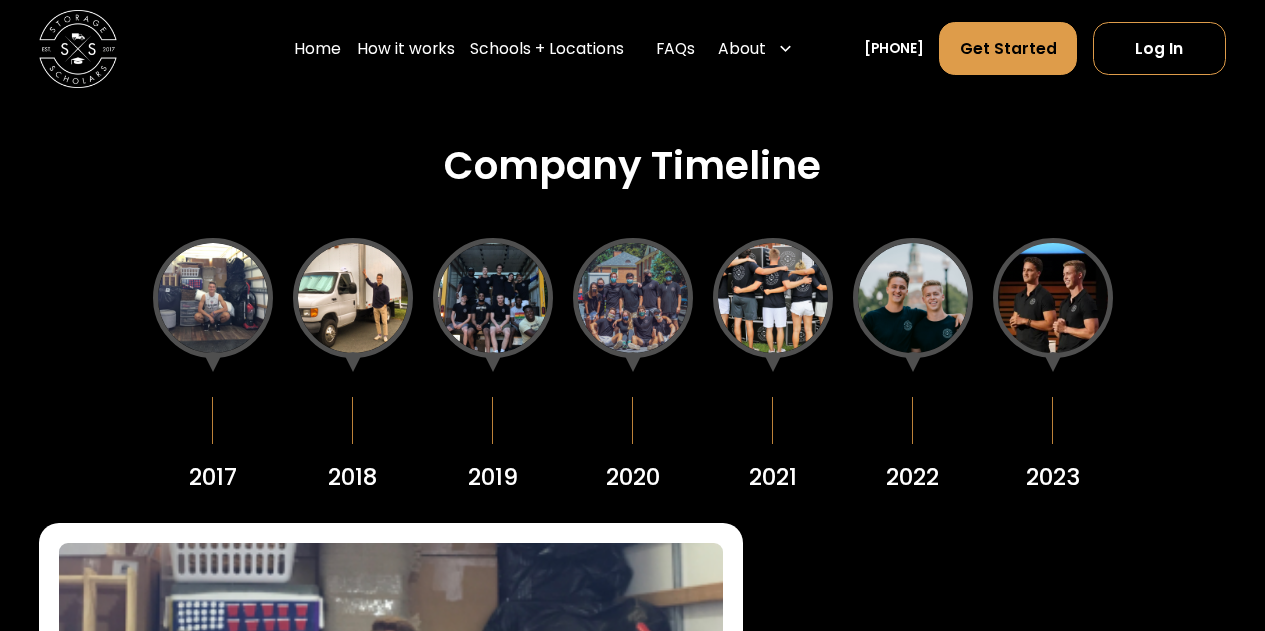 click at bounding box center [353, 298] 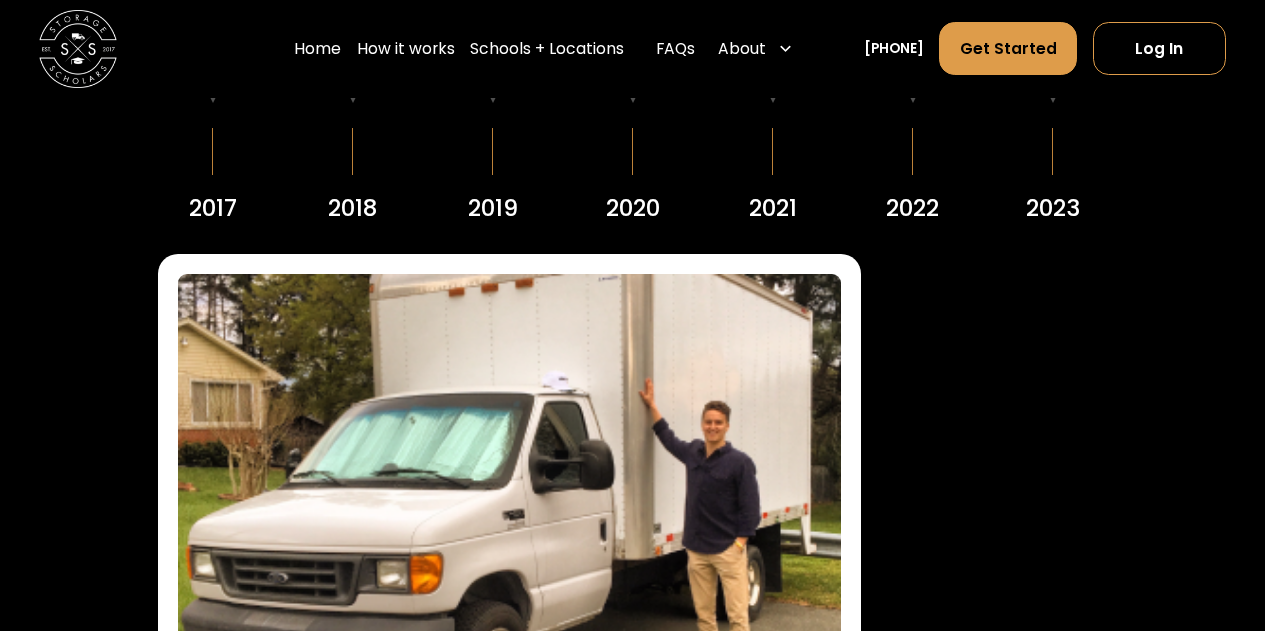 scroll, scrollTop: 2495, scrollLeft: 0, axis: vertical 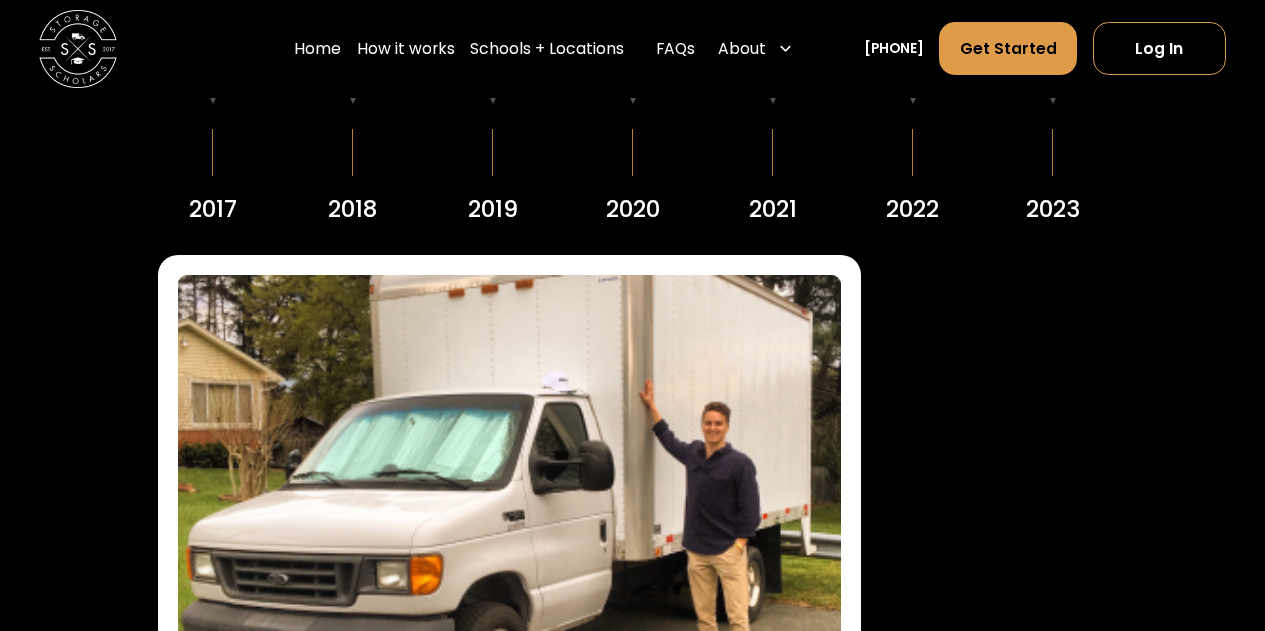 click on "2019" at bounding box center [493, 98] 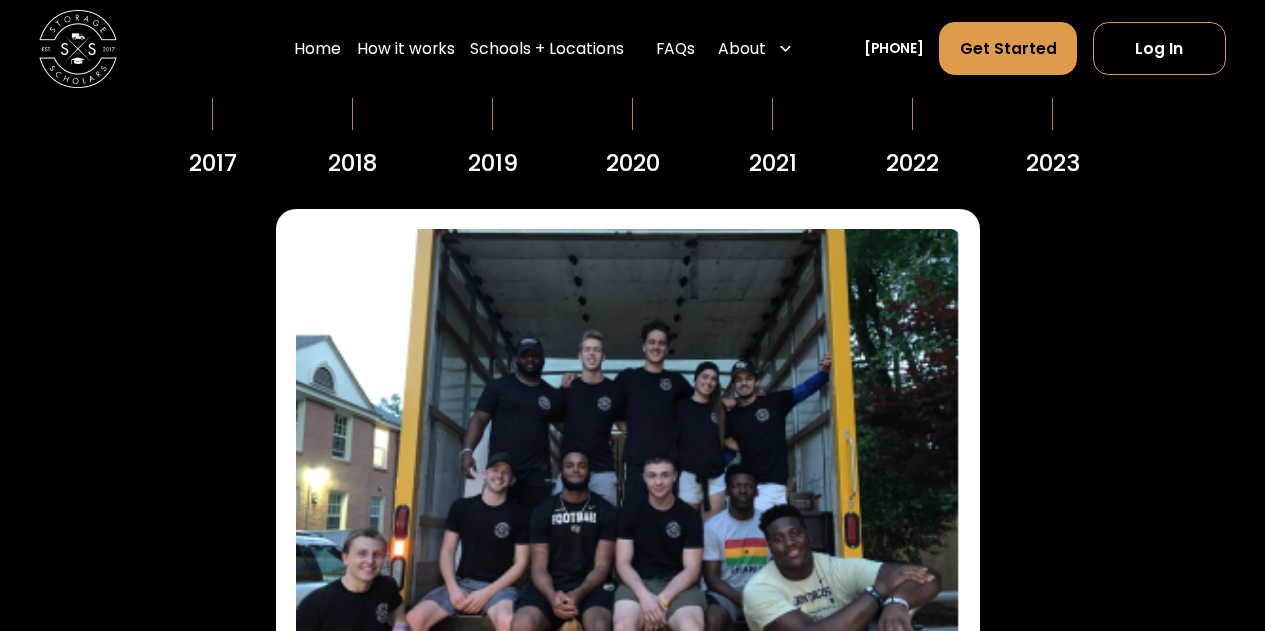 scroll, scrollTop: 2537, scrollLeft: 0, axis: vertical 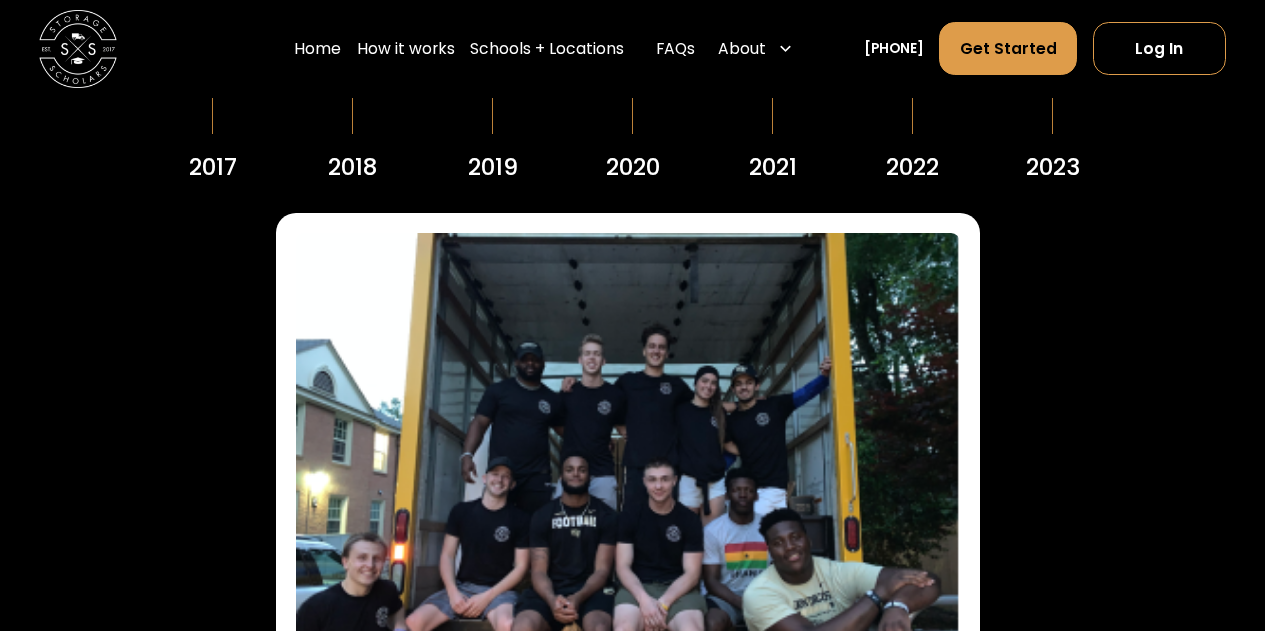 click on "2020" at bounding box center [633, 56] 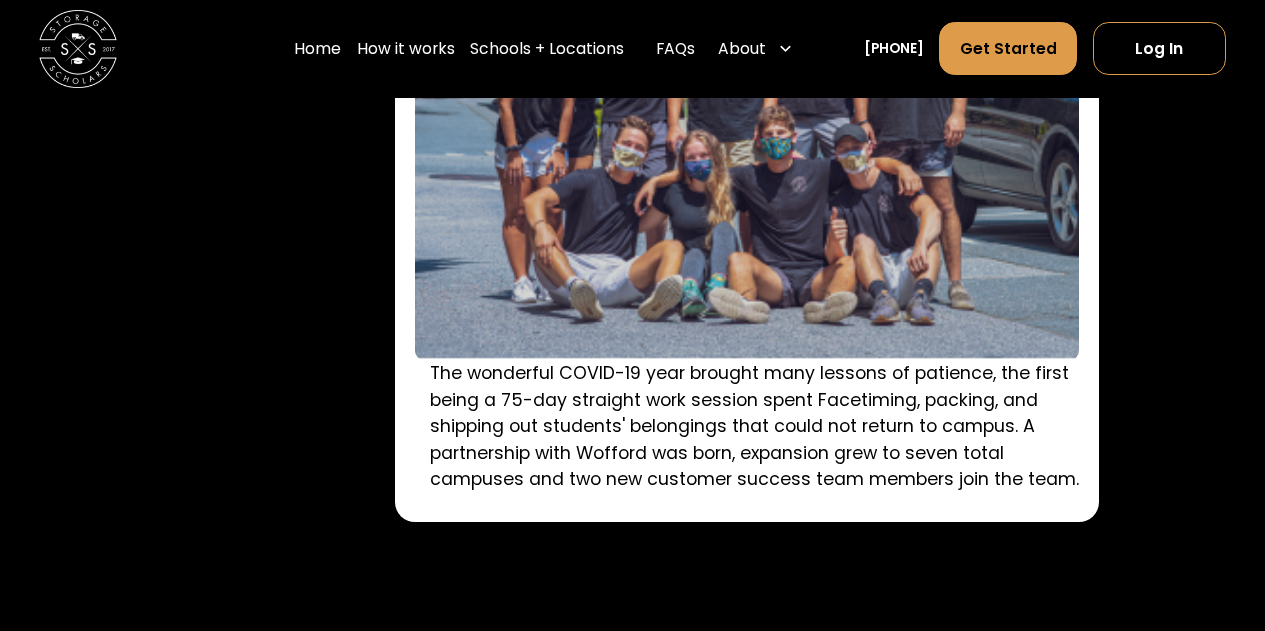 scroll, scrollTop: 2909, scrollLeft: 0, axis: vertical 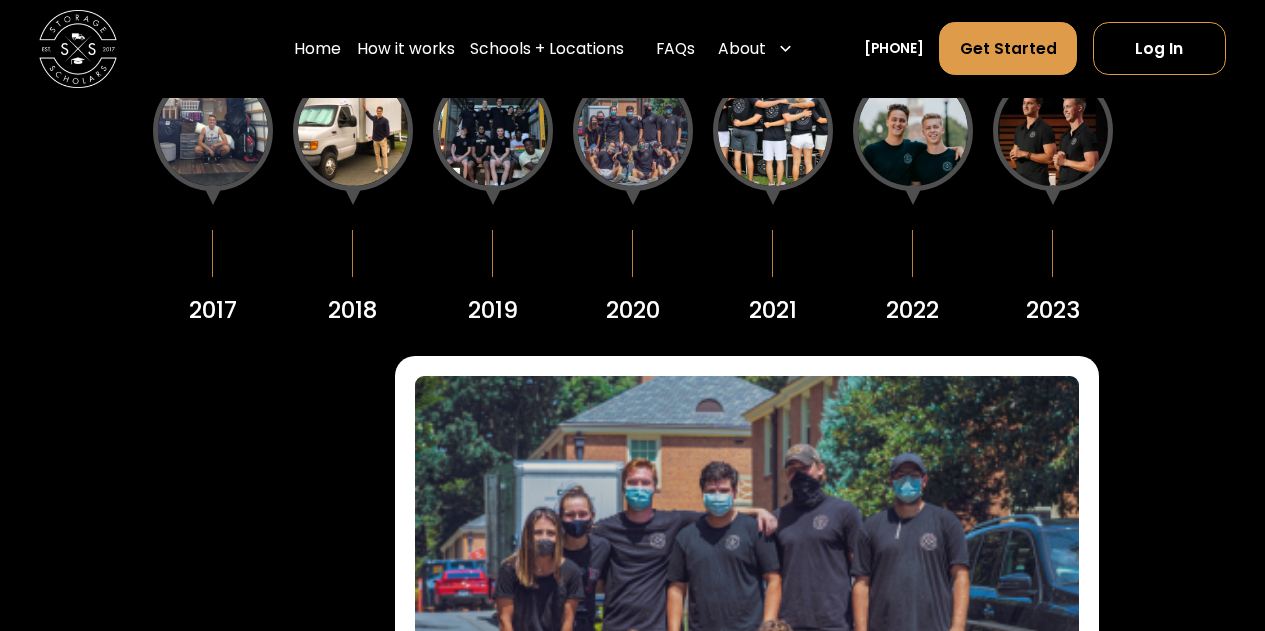 click at bounding box center (773, 131) 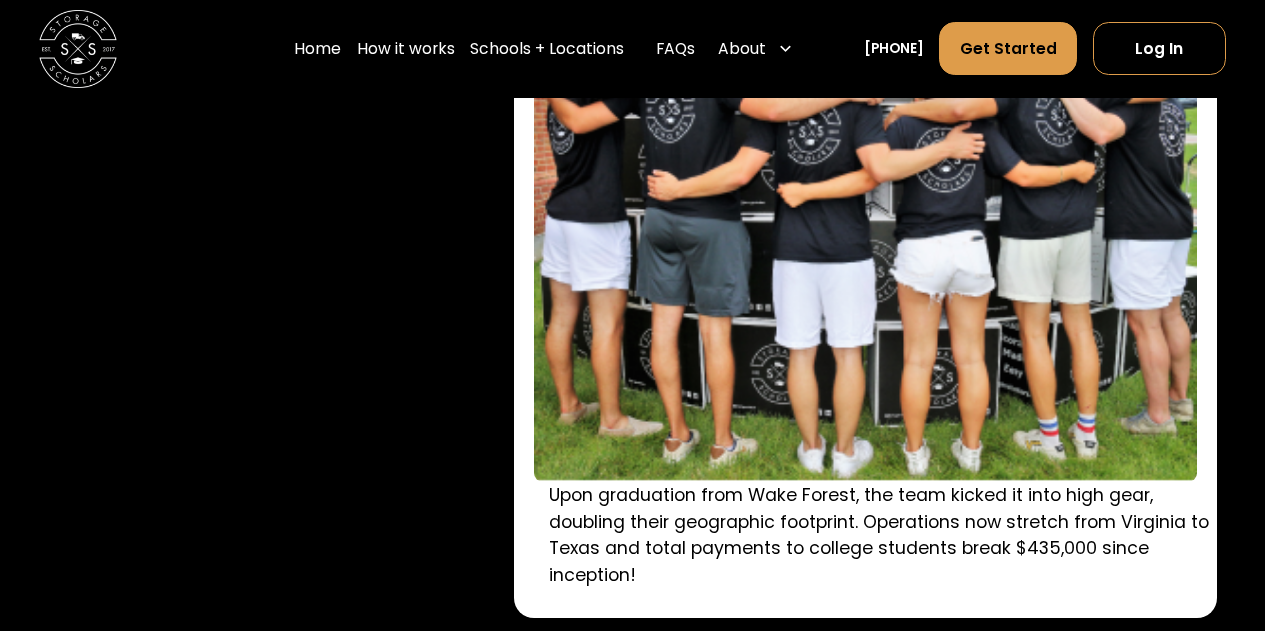 scroll, scrollTop: 2782, scrollLeft: 0, axis: vertical 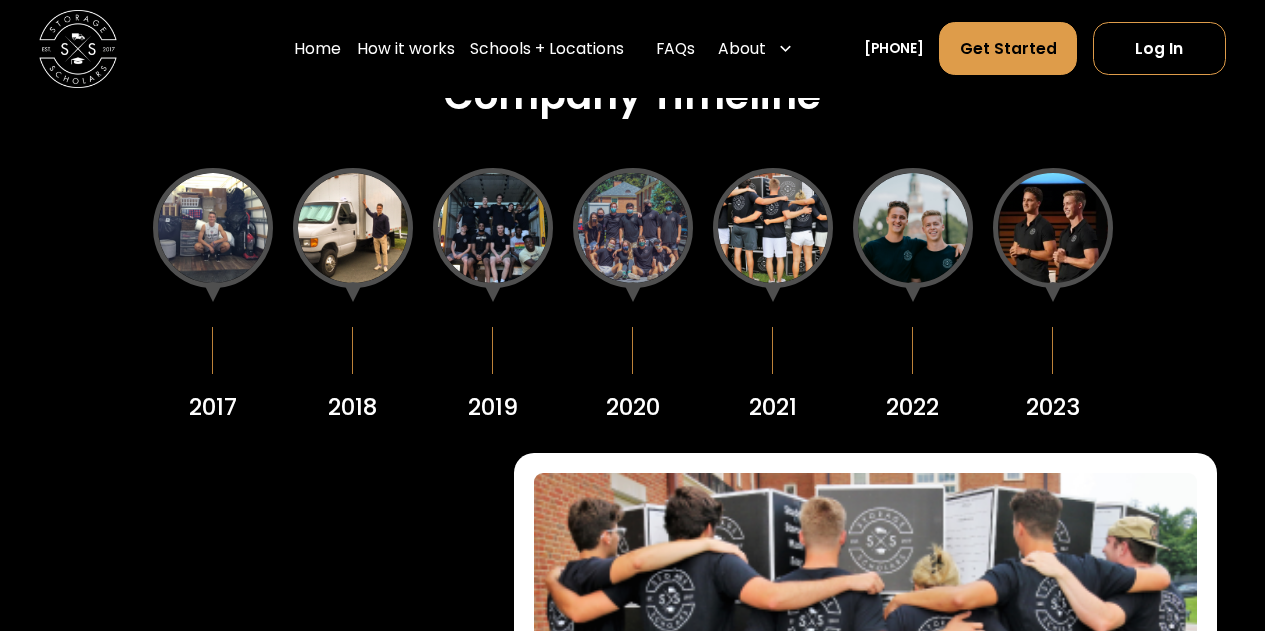 click at bounding box center [913, 228] 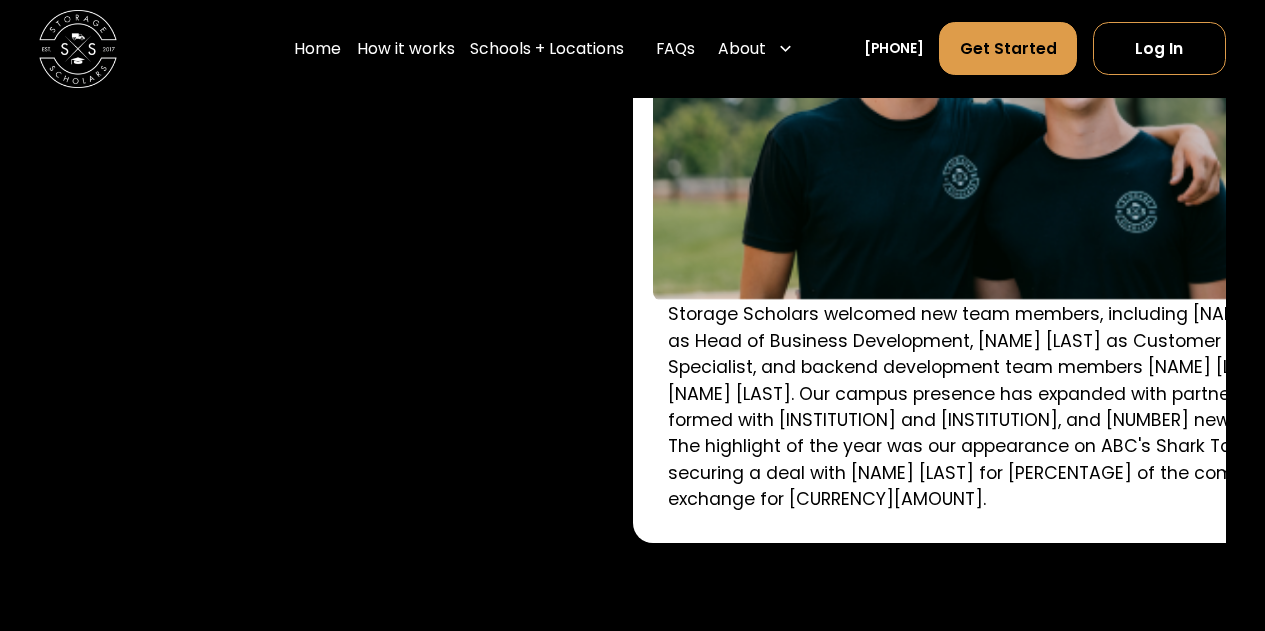 scroll, scrollTop: 2969, scrollLeft: 0, axis: vertical 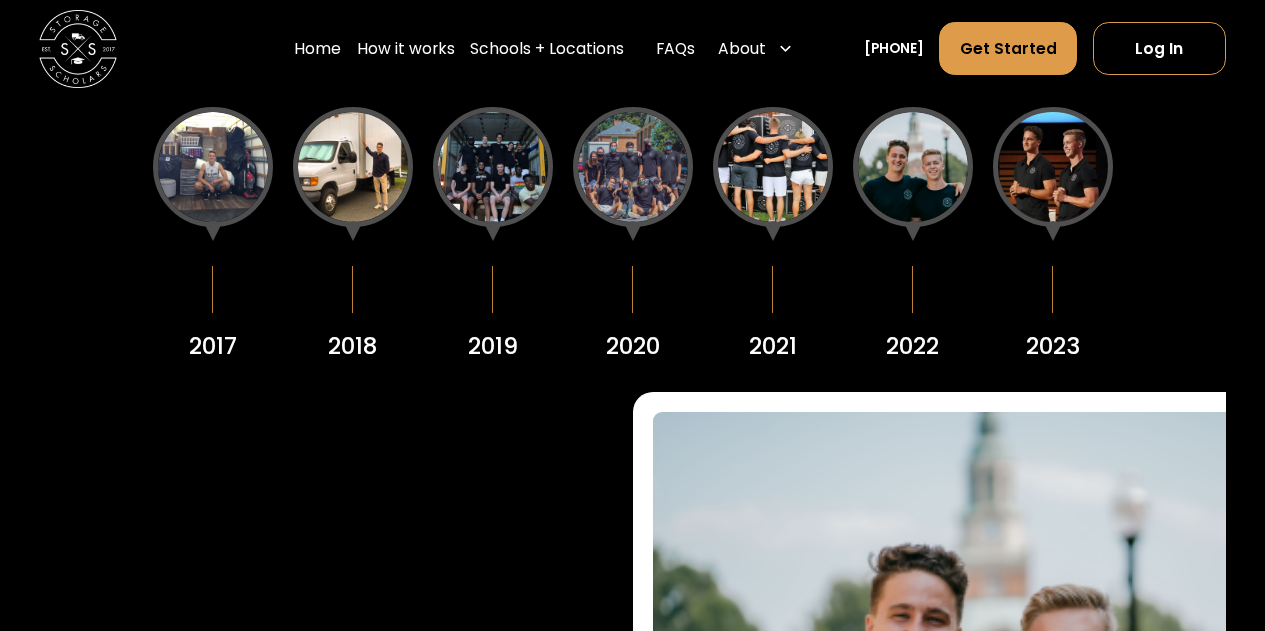 click at bounding box center [1053, 167] 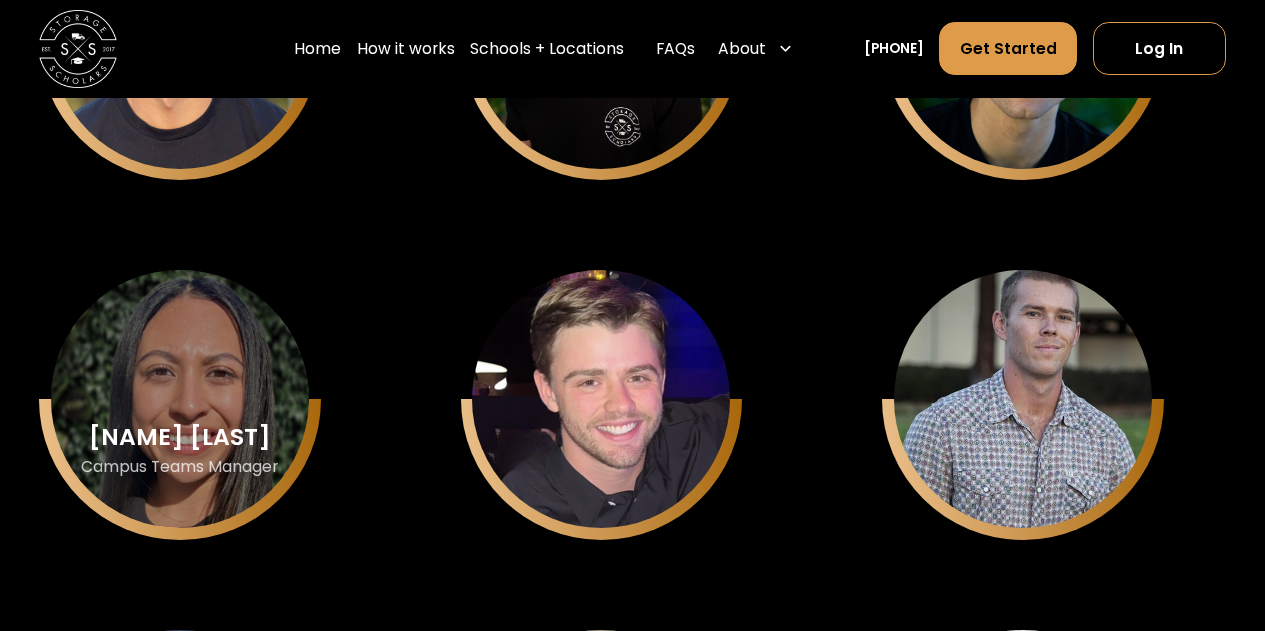 scroll, scrollTop: 6512, scrollLeft: 0, axis: vertical 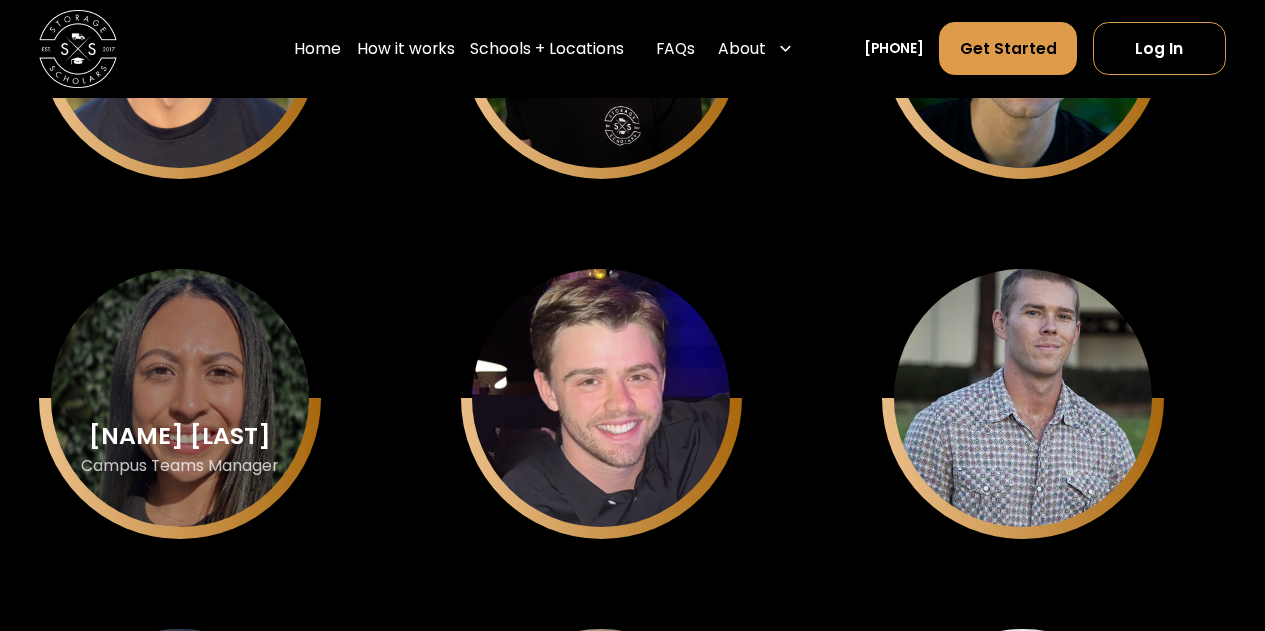 click on "Alexia Coupar Campus Teams Manager" at bounding box center (180, -1040) 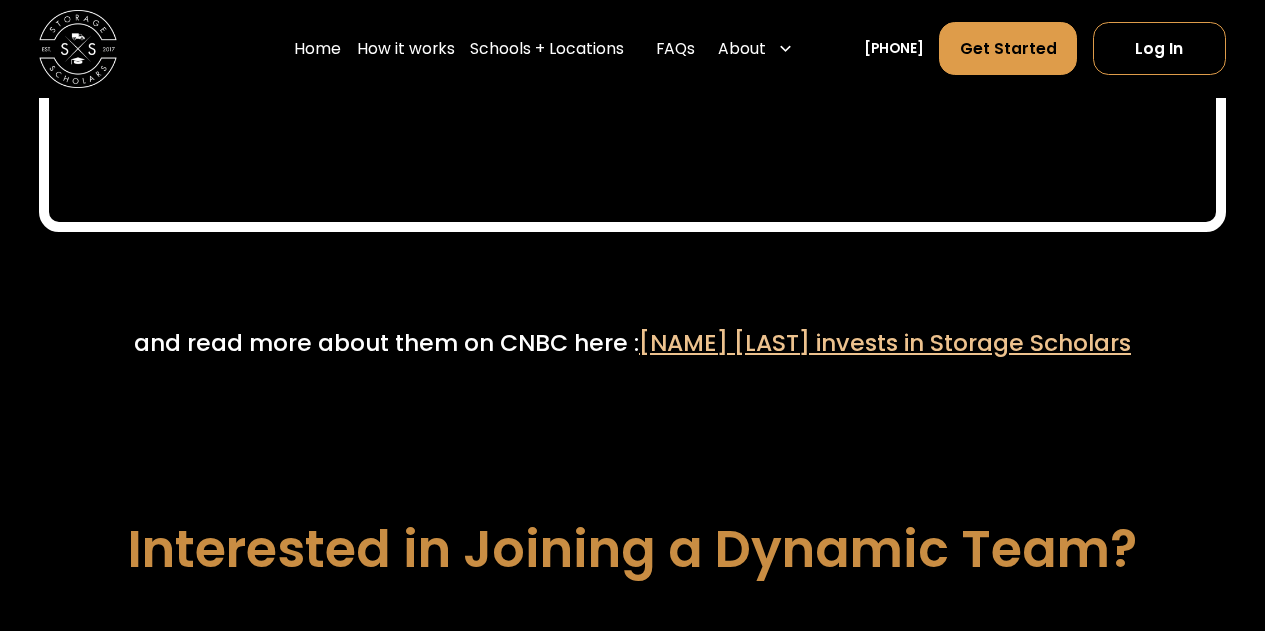 scroll, scrollTop: 9592, scrollLeft: 0, axis: vertical 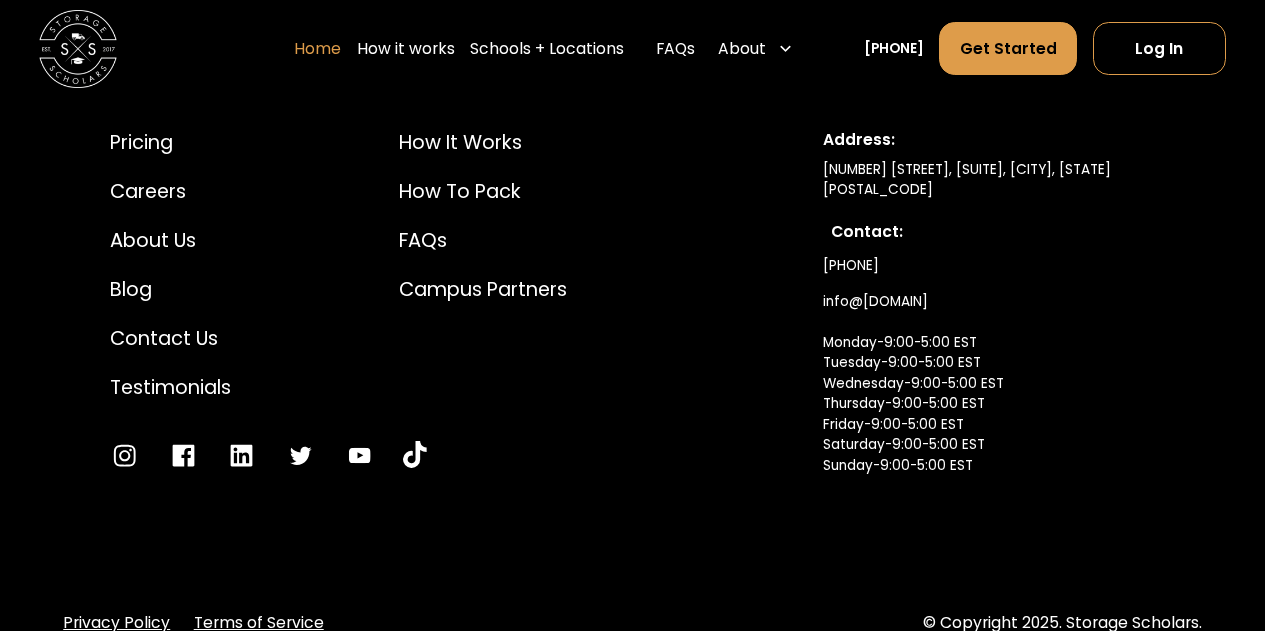 click on "Home" at bounding box center [317, 49] 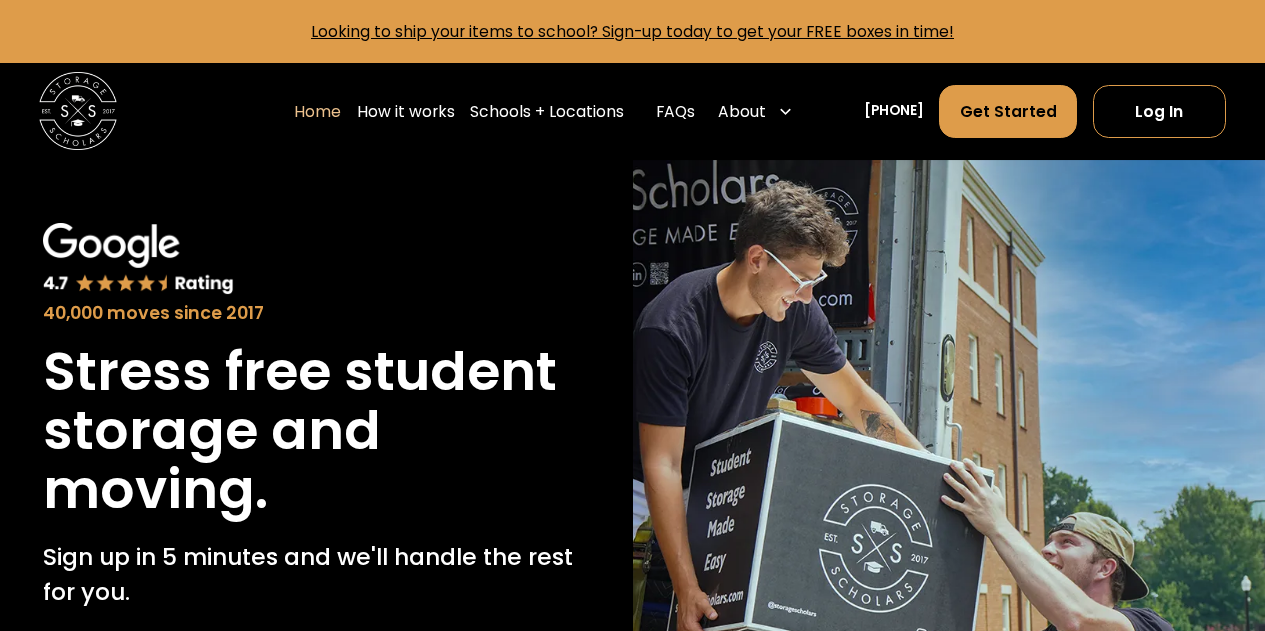 scroll, scrollTop: 0, scrollLeft: 0, axis: both 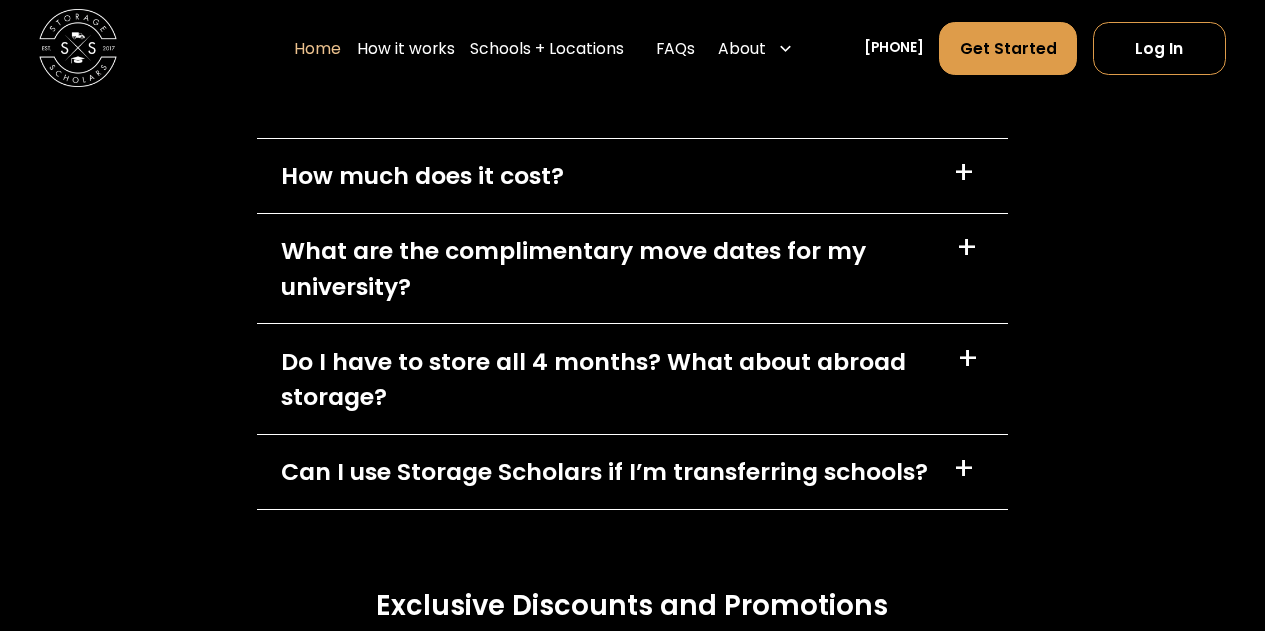click on "How much does it cost? +" at bounding box center (632, 176) 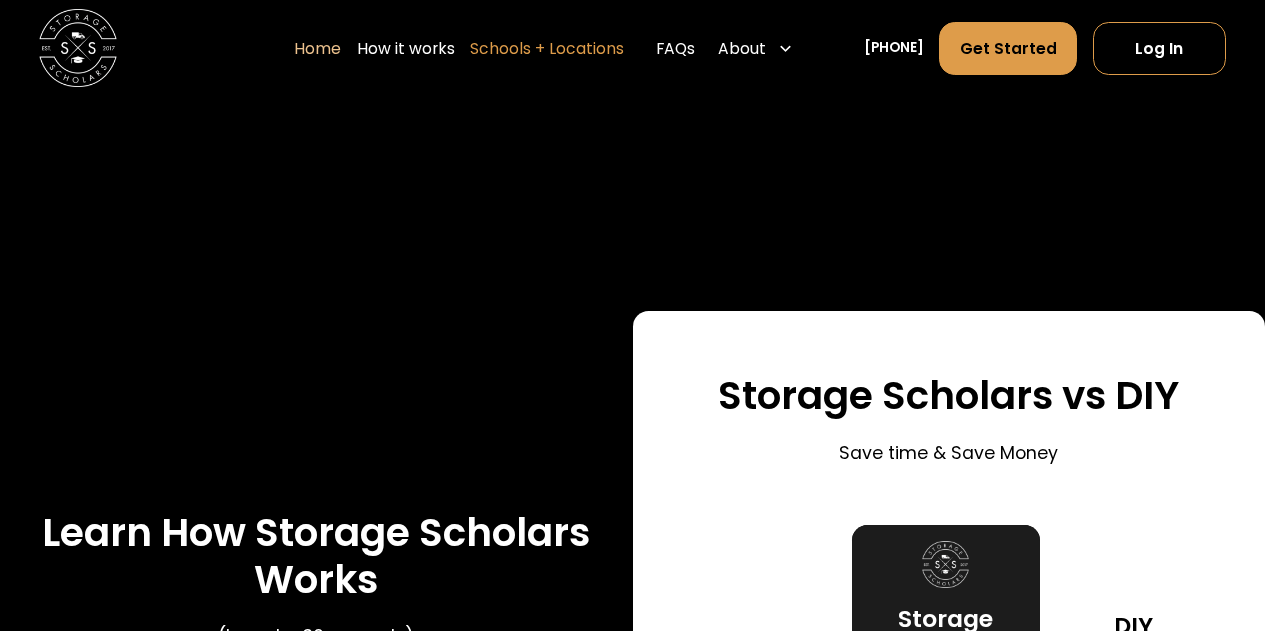 scroll, scrollTop: 3134, scrollLeft: 0, axis: vertical 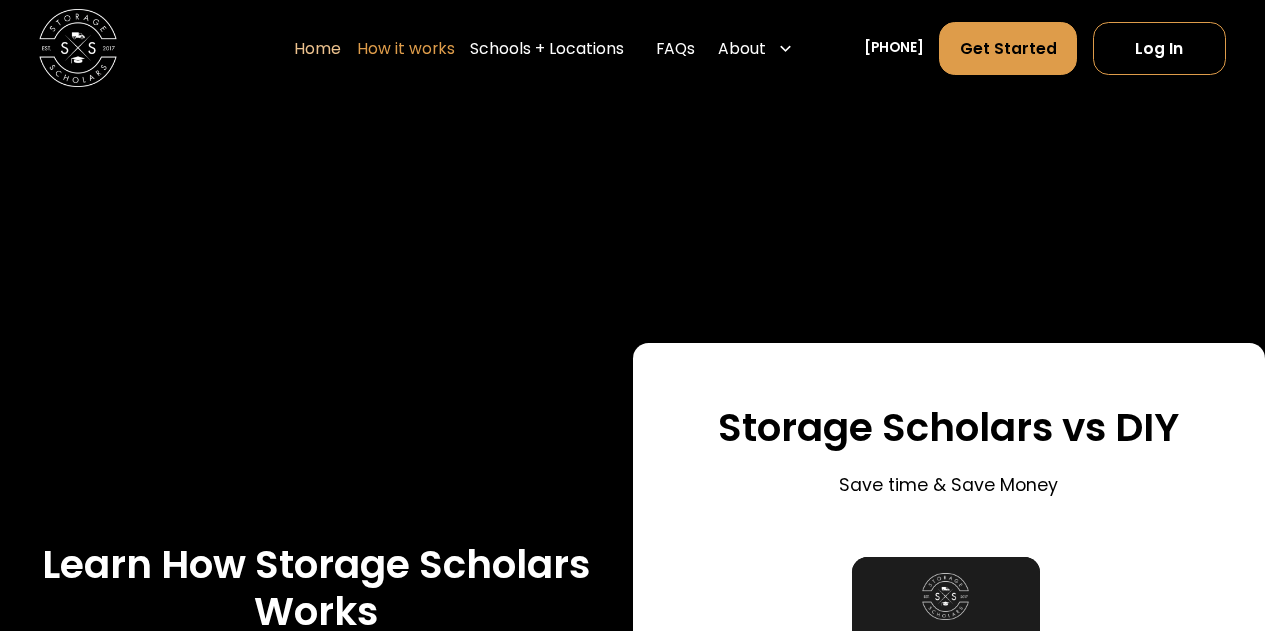 click on "How it works" at bounding box center [406, 49] 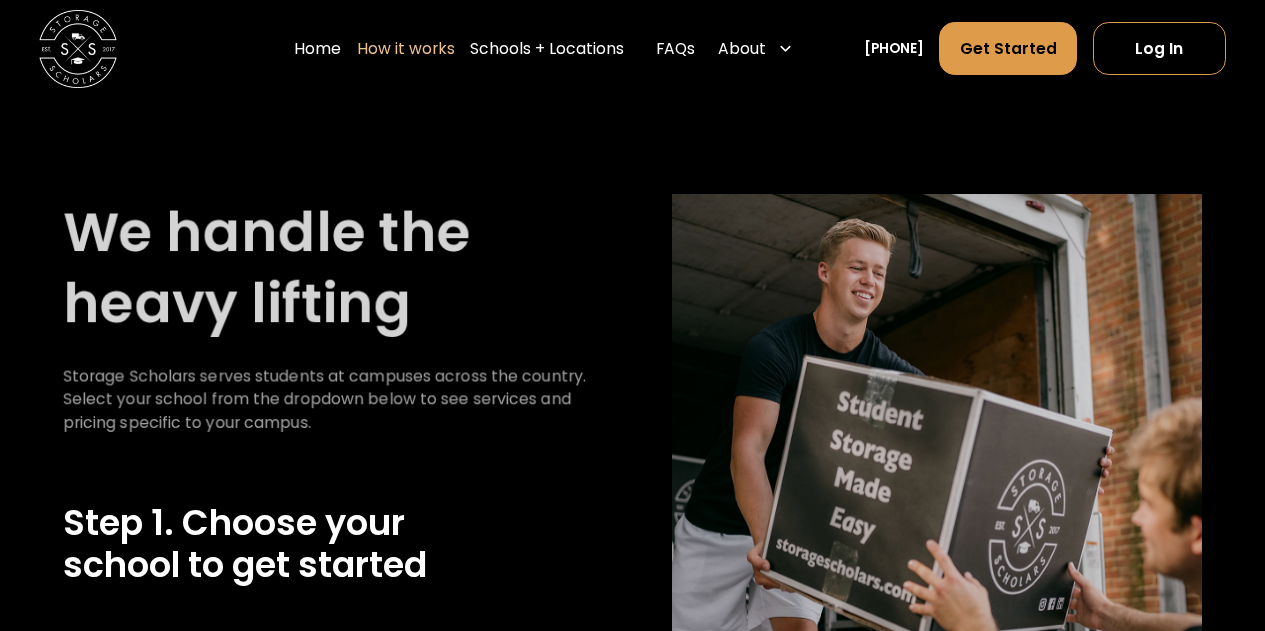 scroll, scrollTop: 0, scrollLeft: 0, axis: both 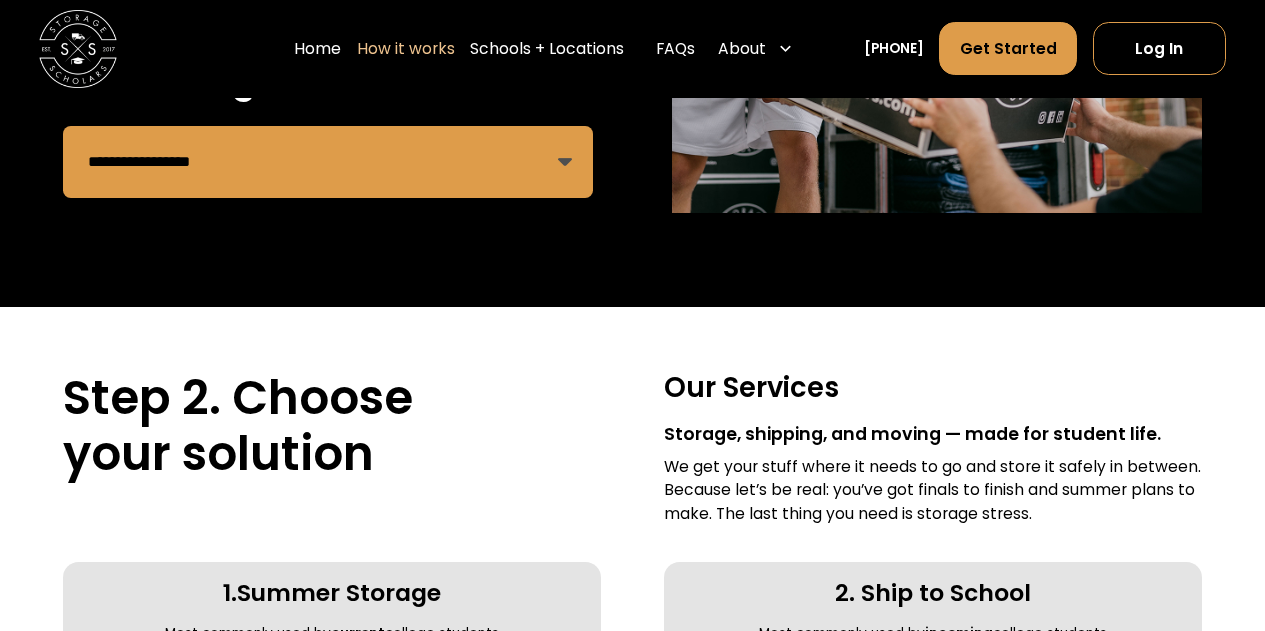 click on "**********" at bounding box center [328, 162] 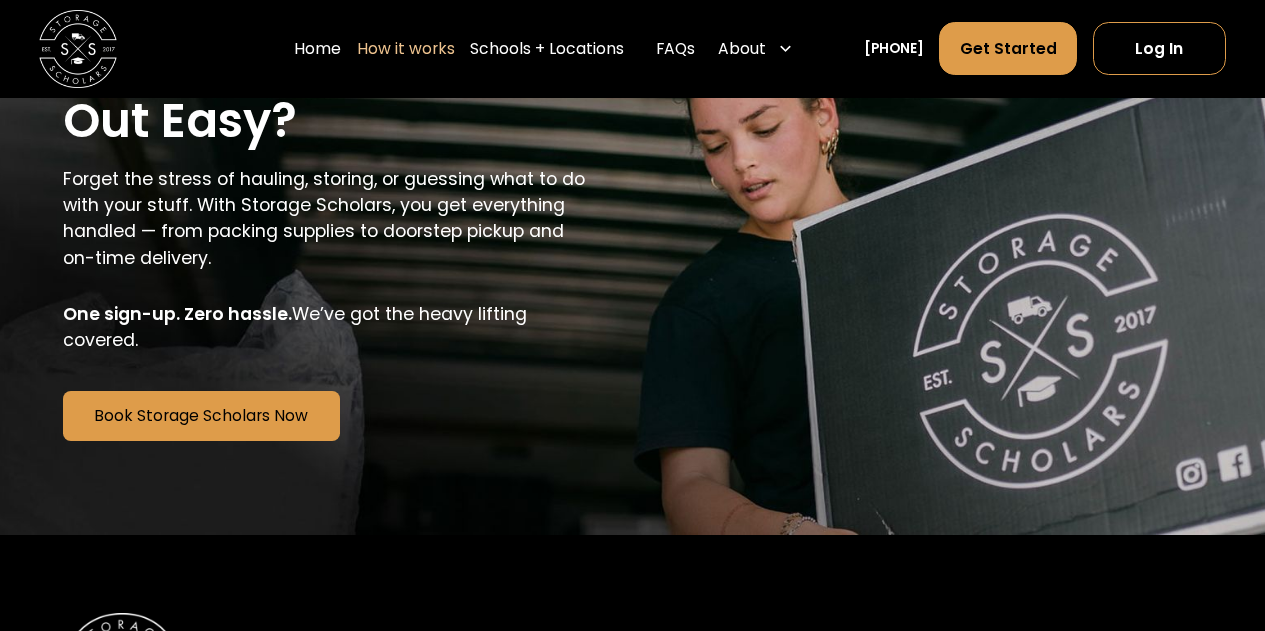 scroll, scrollTop: 4614, scrollLeft: 0, axis: vertical 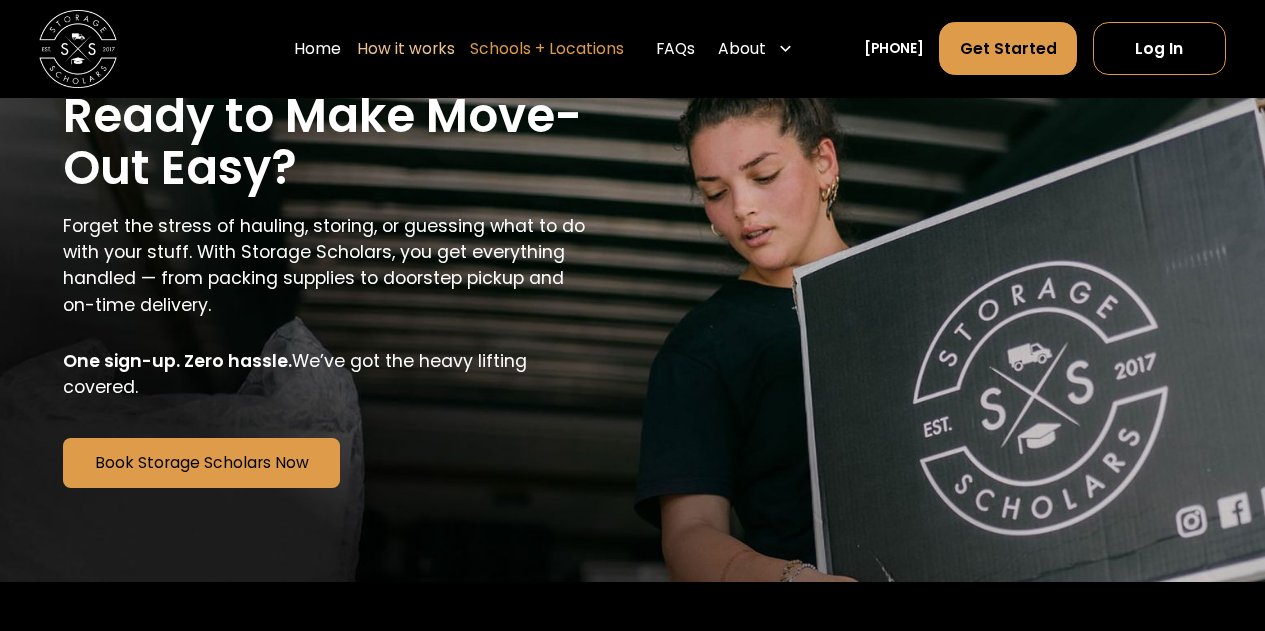 click on "Schools + Locations" at bounding box center (547, 49) 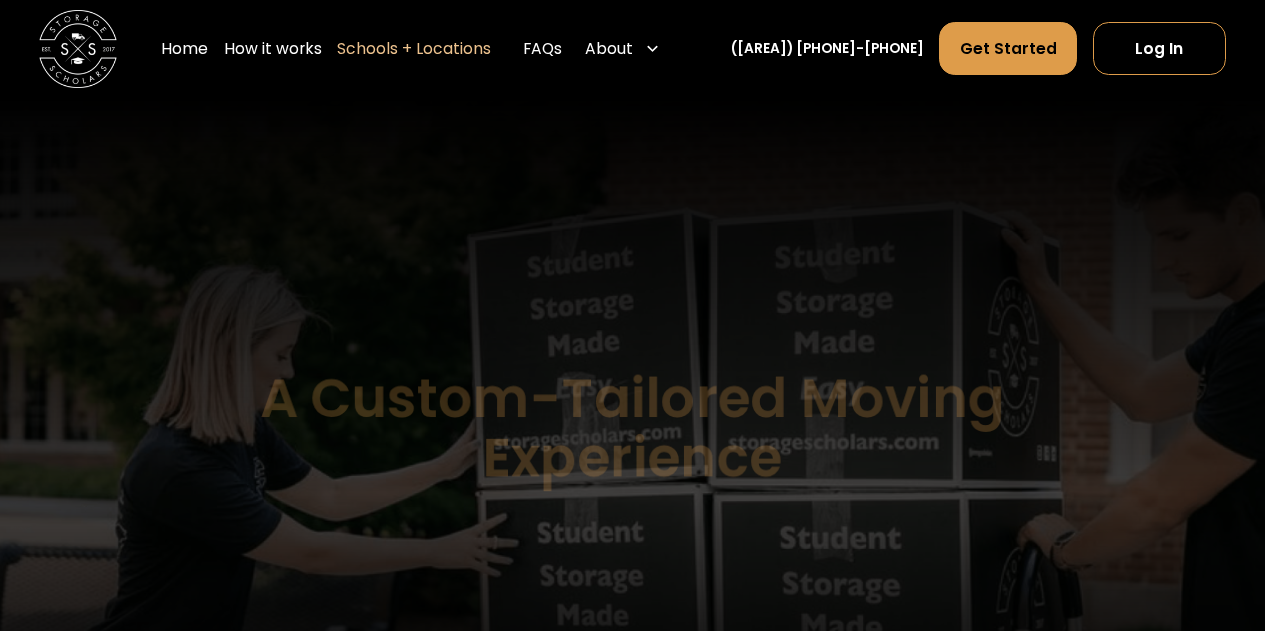 scroll, scrollTop: 0, scrollLeft: 0, axis: both 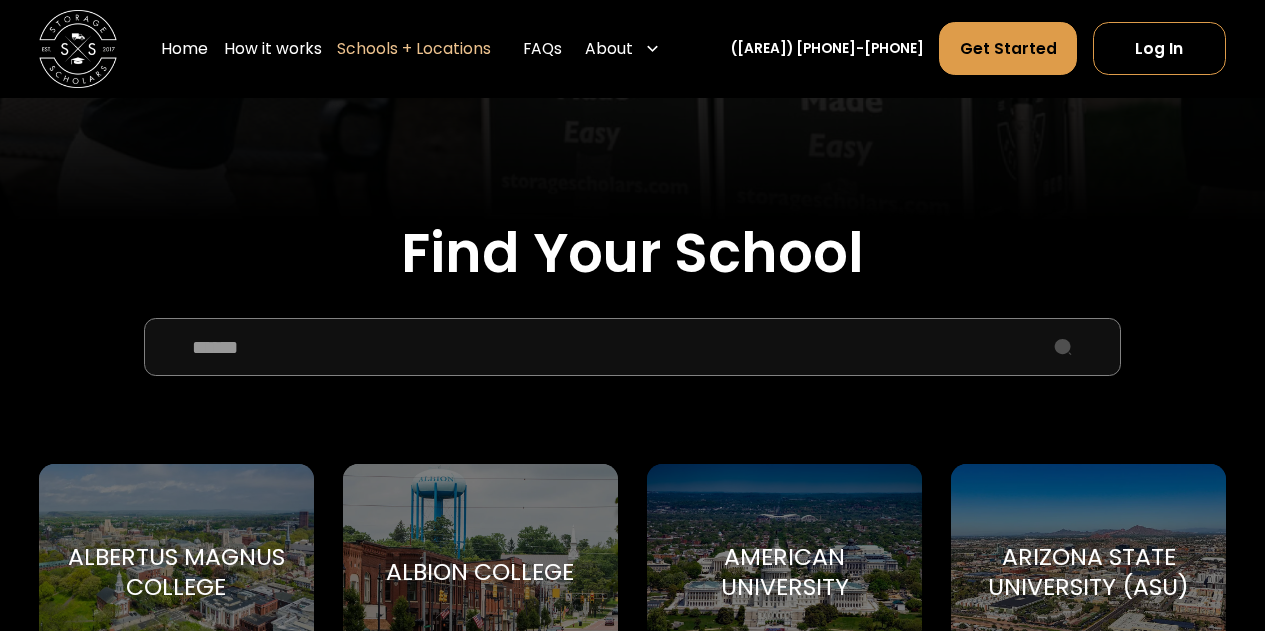 click at bounding box center [632, 347] 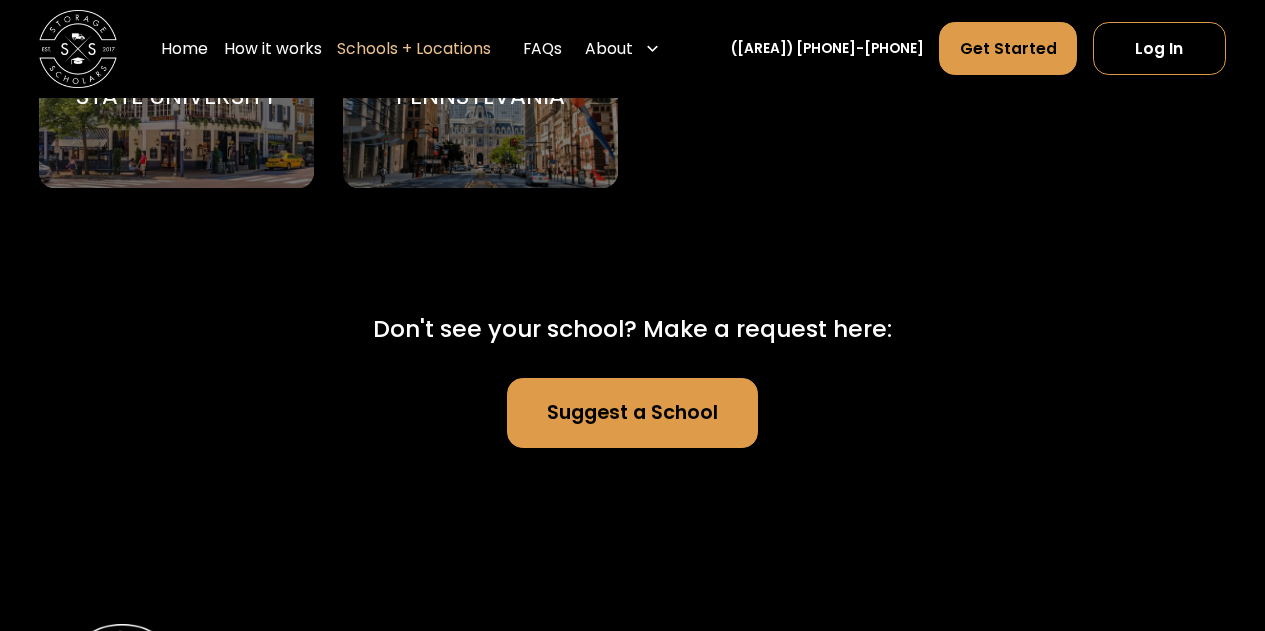 scroll, scrollTop: 1015, scrollLeft: 0, axis: vertical 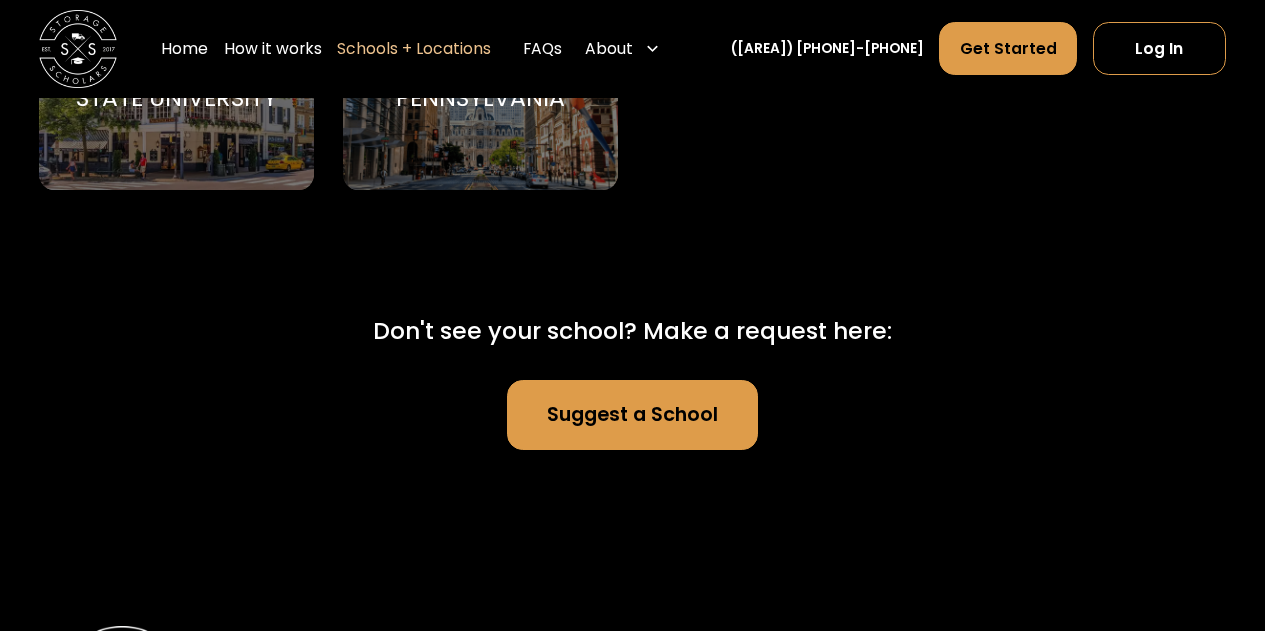 type on "****" 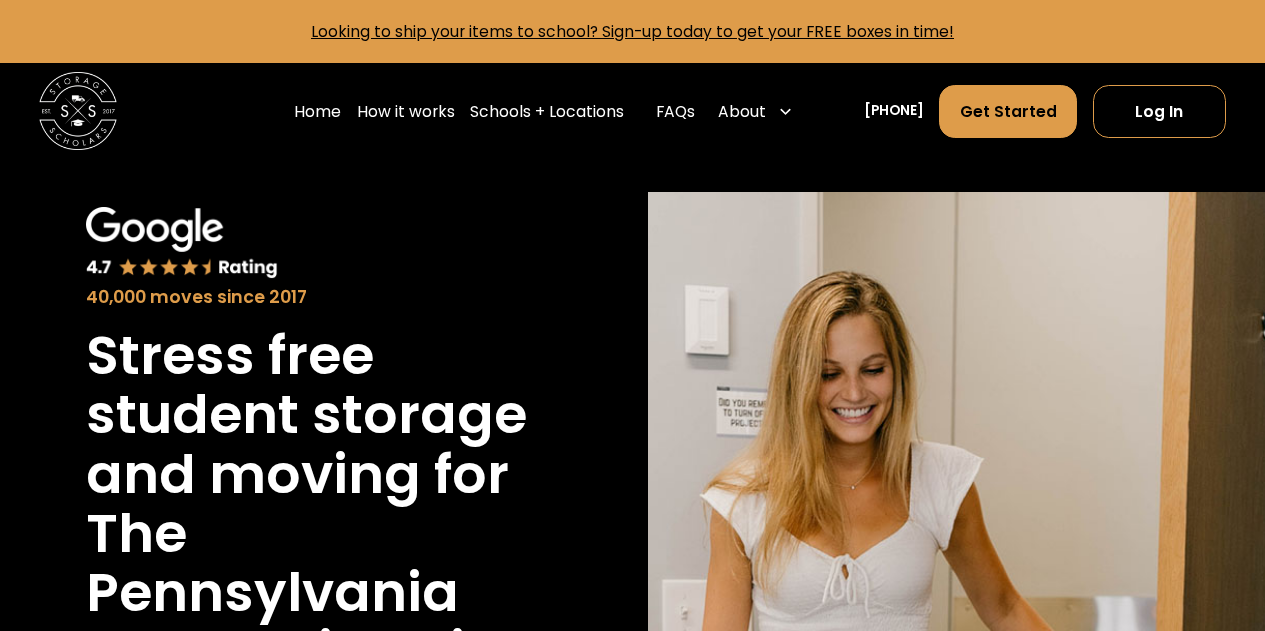 scroll, scrollTop: 0, scrollLeft: 0, axis: both 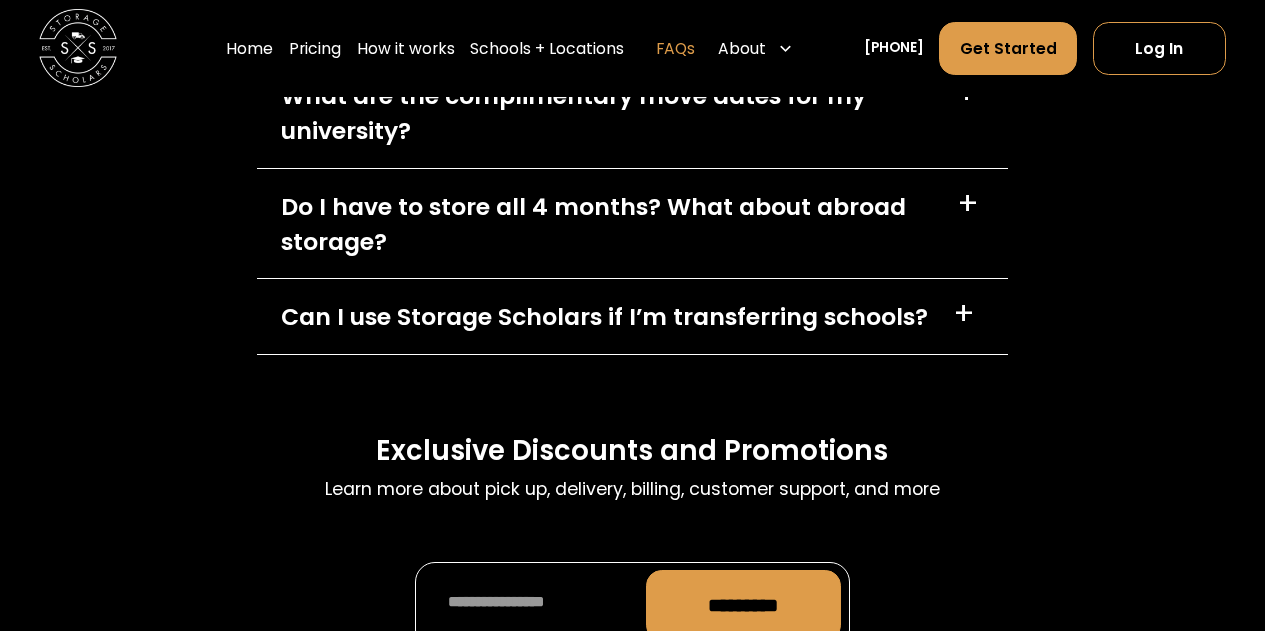 click on "FAQs" at bounding box center (675, 49) 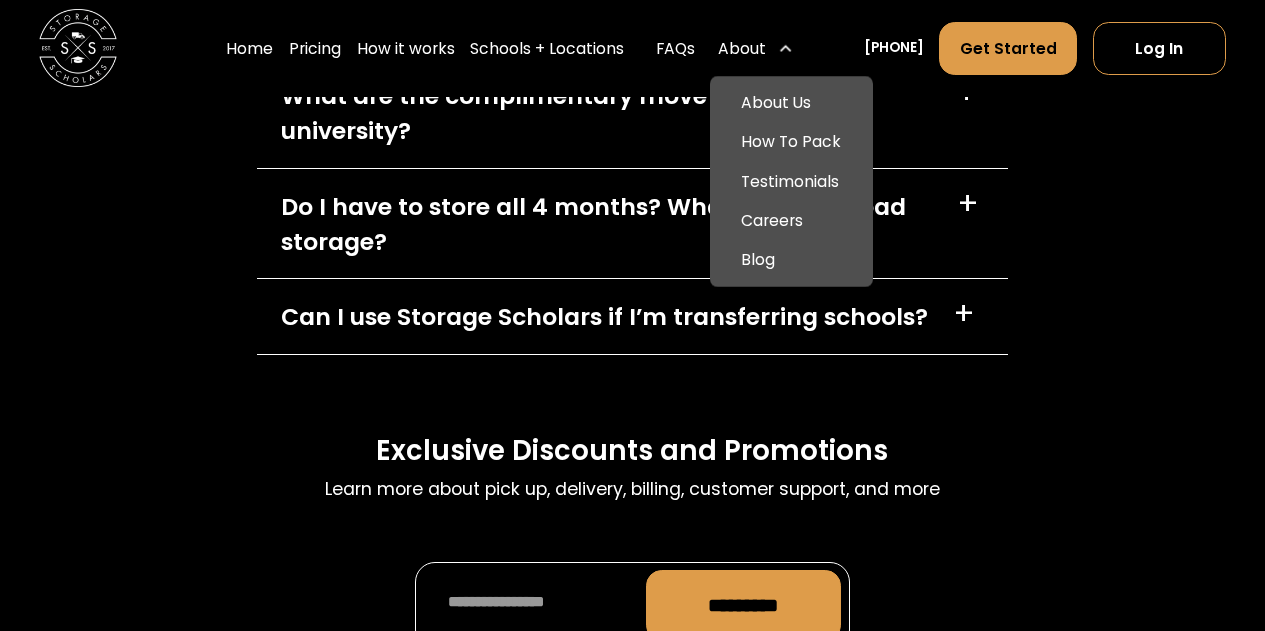 click on "About" at bounding box center (742, 48) 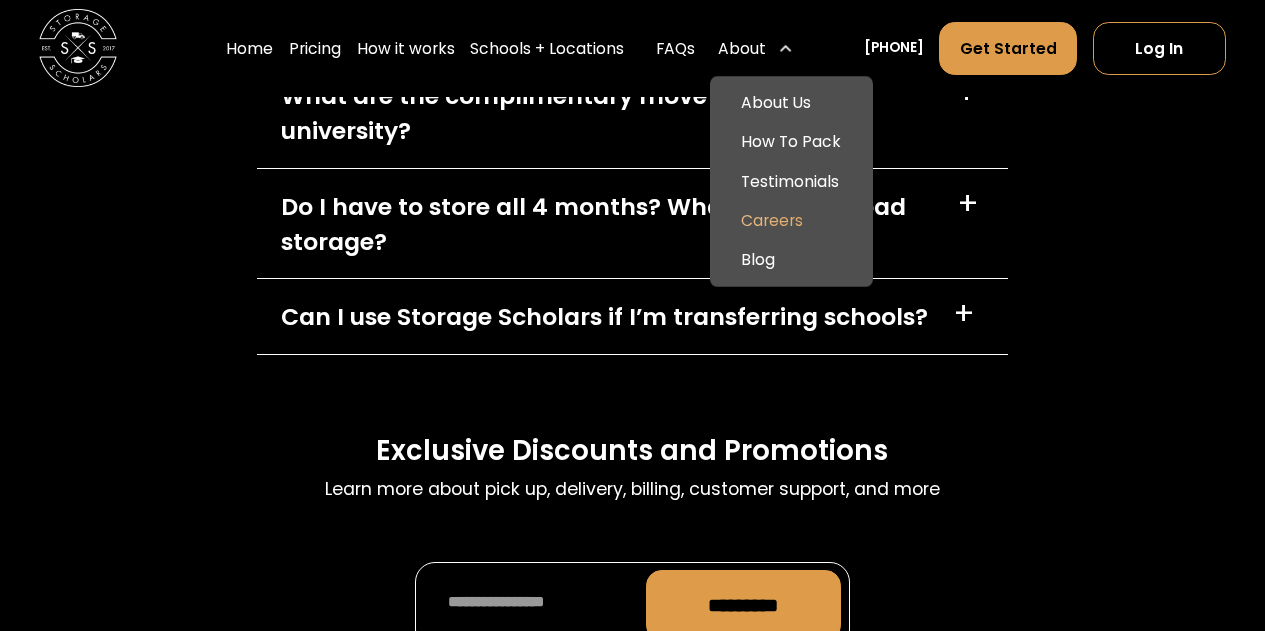 click on "Careers" at bounding box center (791, 220) 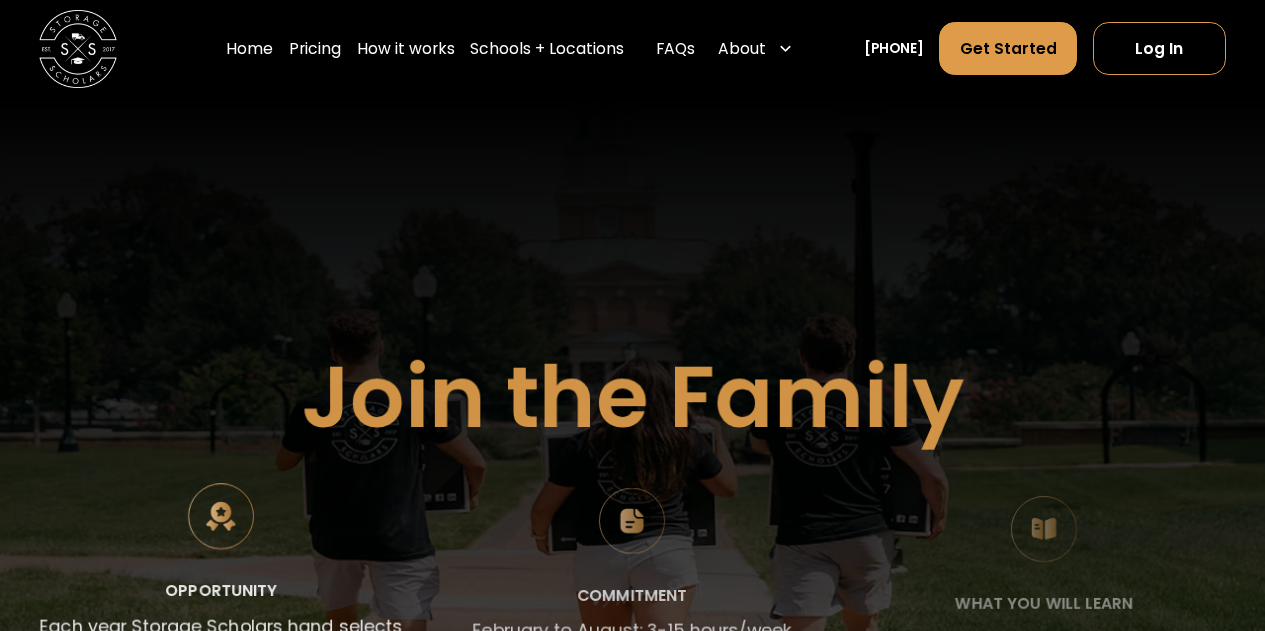 scroll, scrollTop: 0, scrollLeft: 0, axis: both 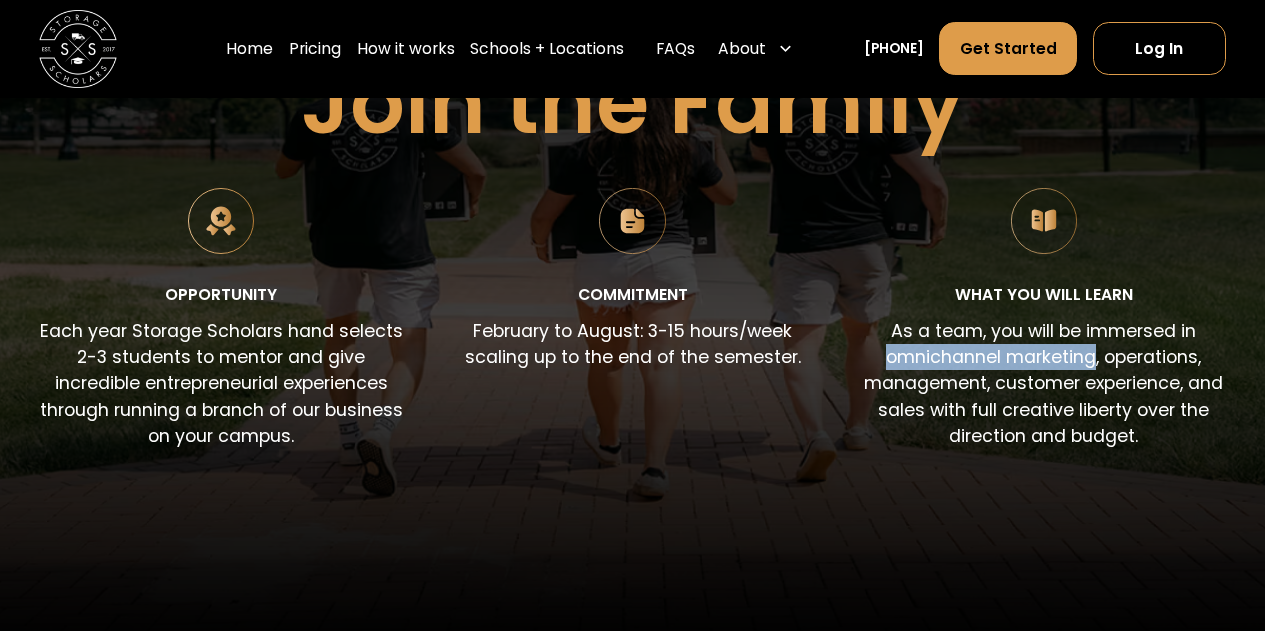 drag, startPoint x: 885, startPoint y: 358, endPoint x: 1092, endPoint y: 360, distance: 207.00966 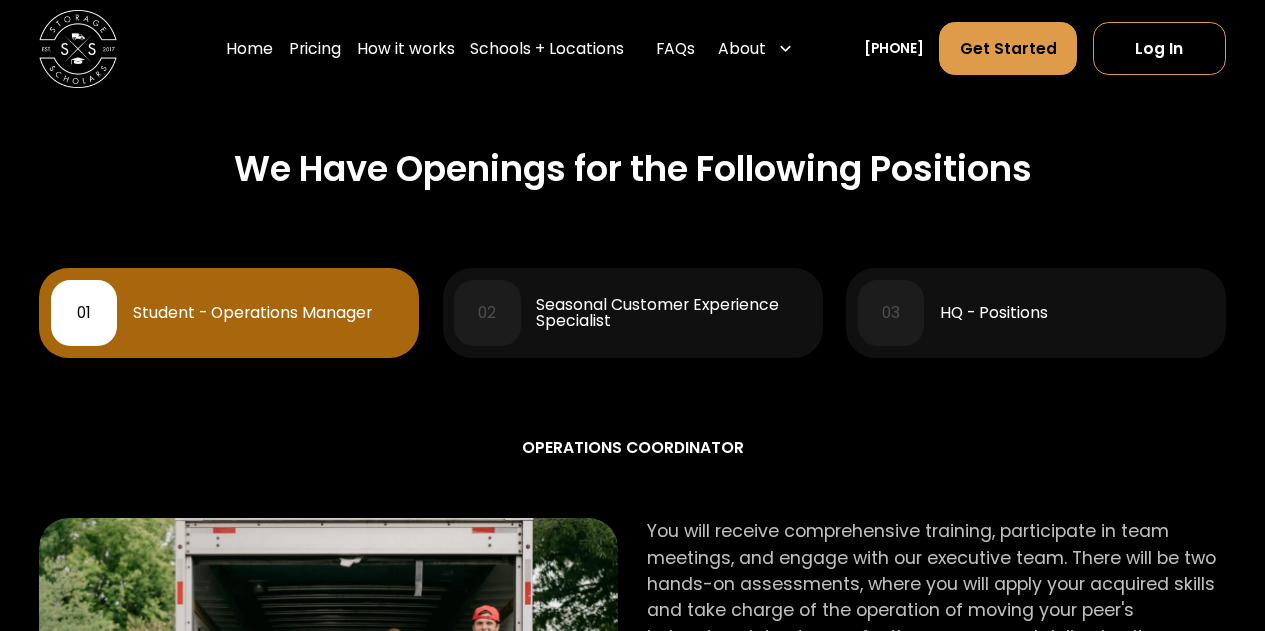 scroll, scrollTop: 850, scrollLeft: 0, axis: vertical 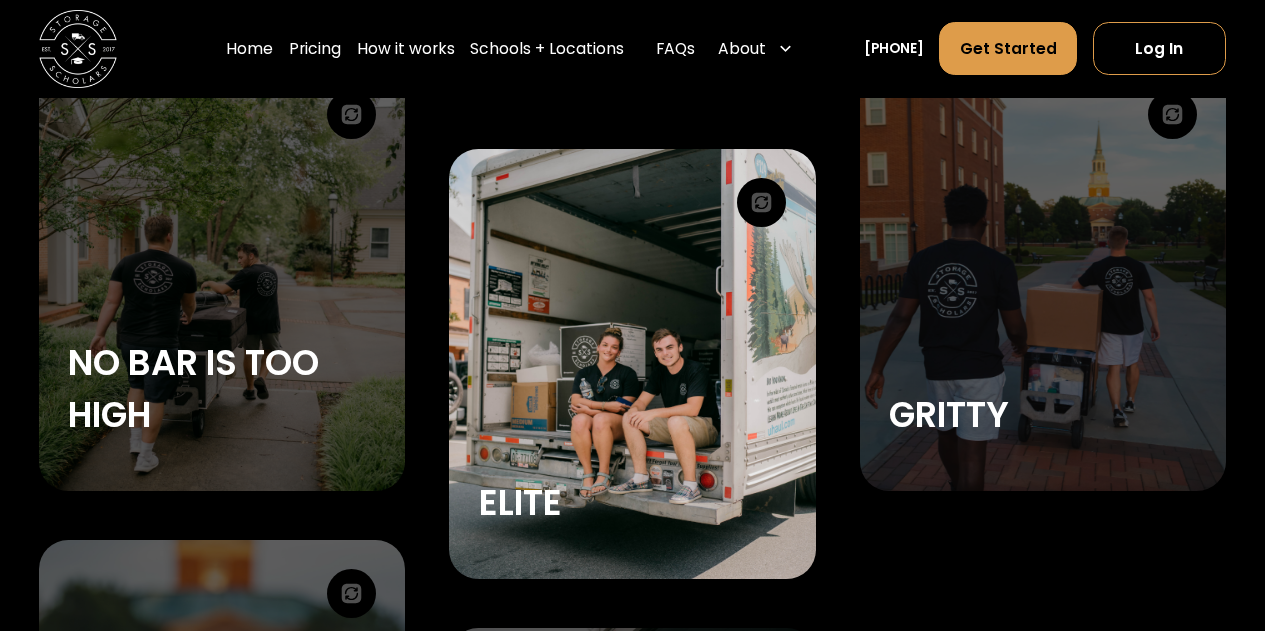 click on "Elite" at bounding box center (632, 364) 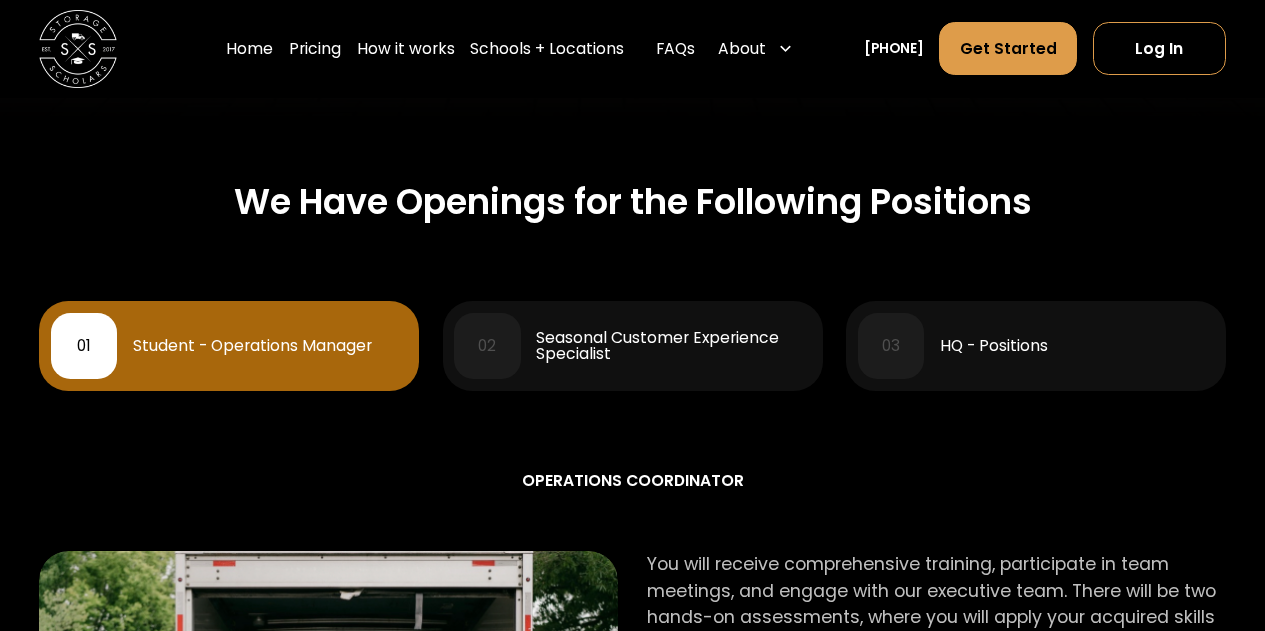 scroll, scrollTop: 831, scrollLeft: 0, axis: vertical 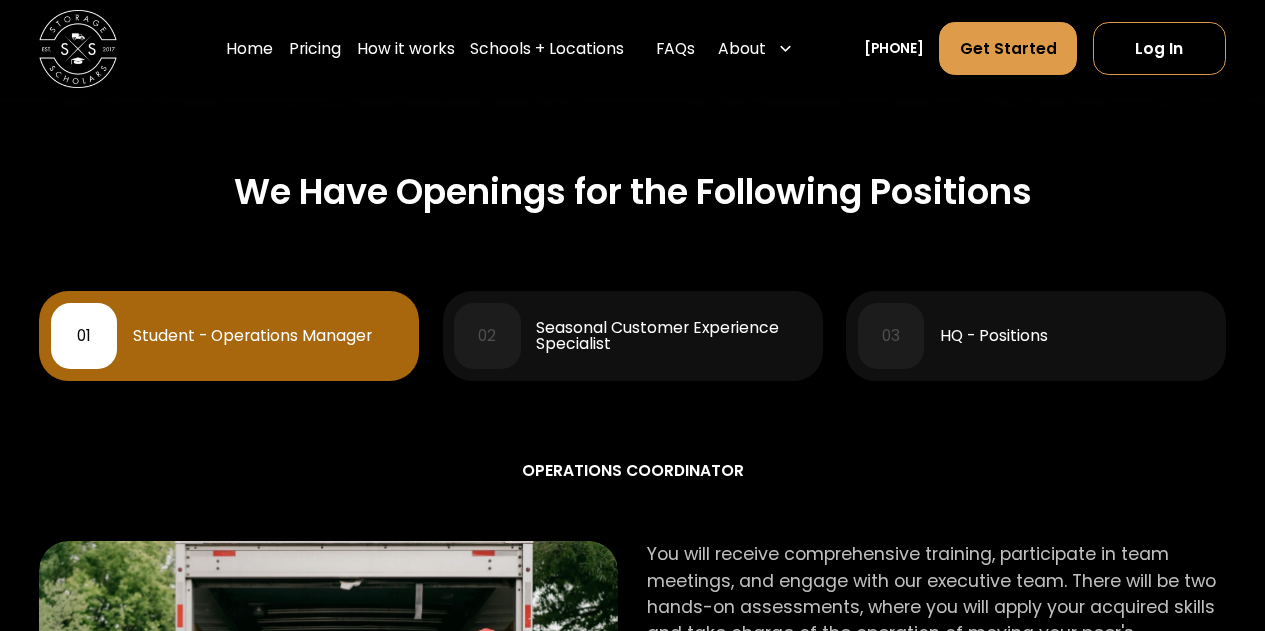 click on "02 Seasonal Customer Experience Specialist" at bounding box center [632, 336] 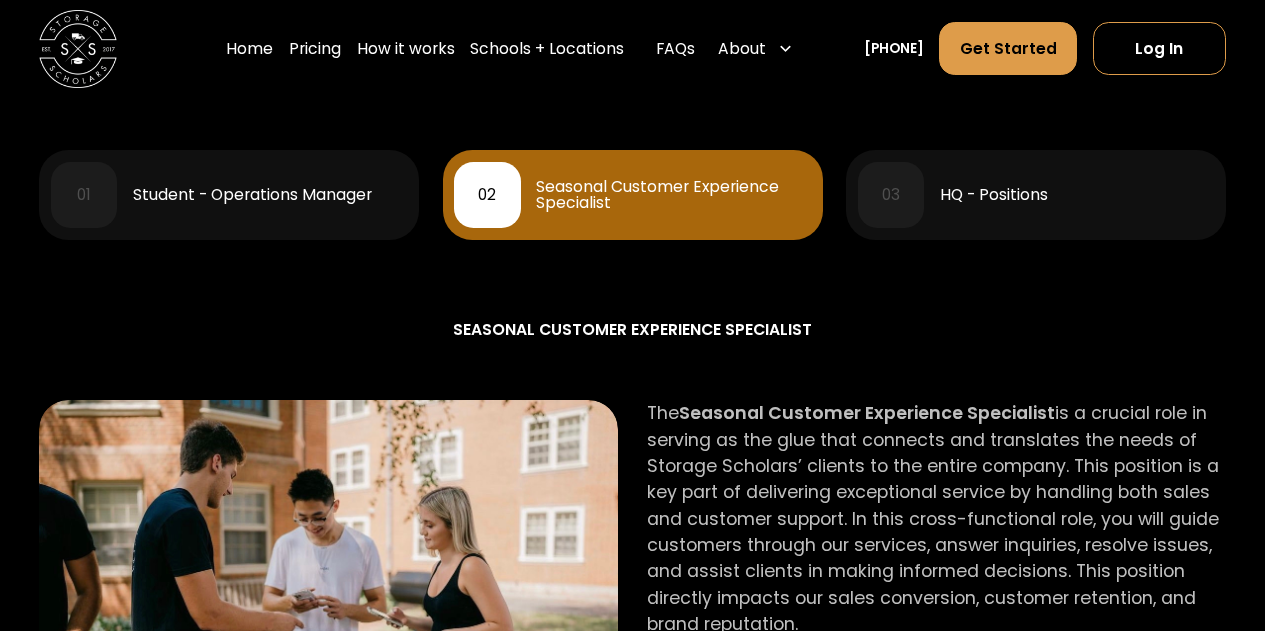 scroll, scrollTop: 973, scrollLeft: 0, axis: vertical 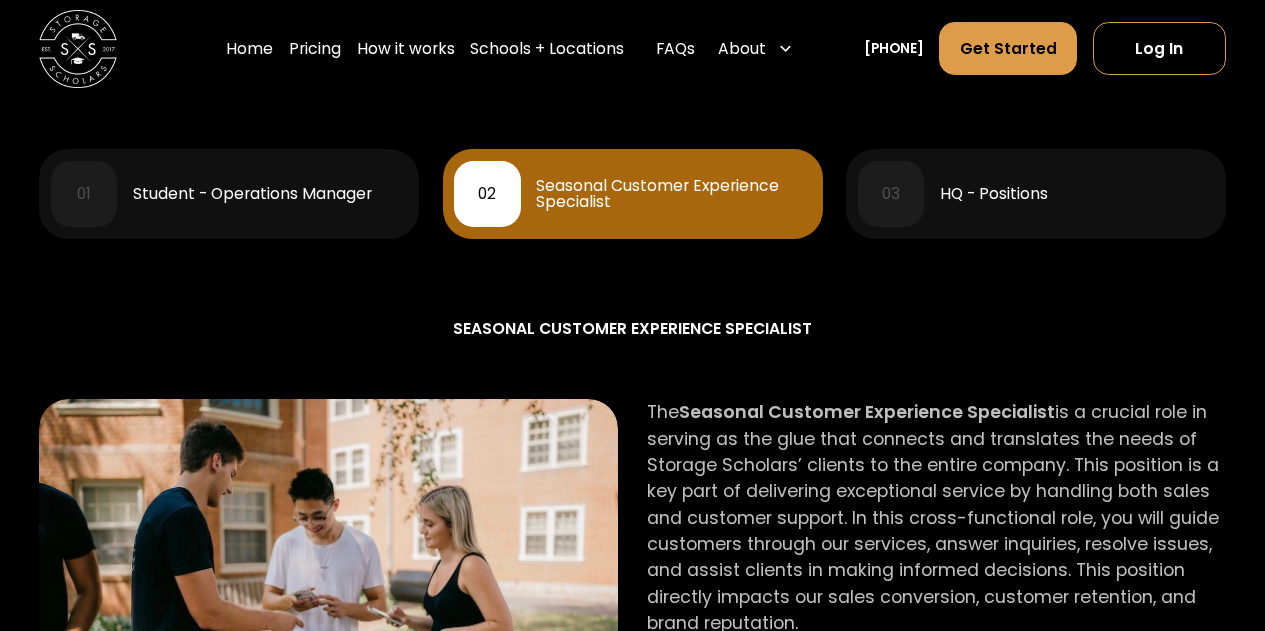 click on "HQ - Positions" at bounding box center (994, 194) 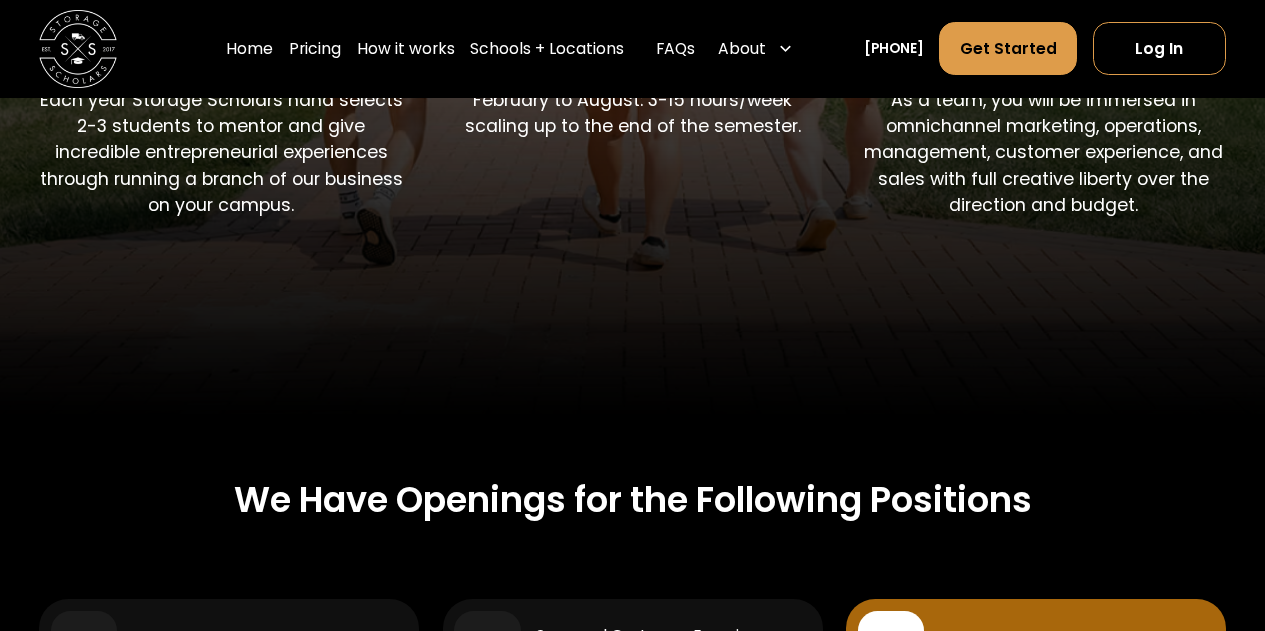 scroll, scrollTop: 329, scrollLeft: 0, axis: vertical 